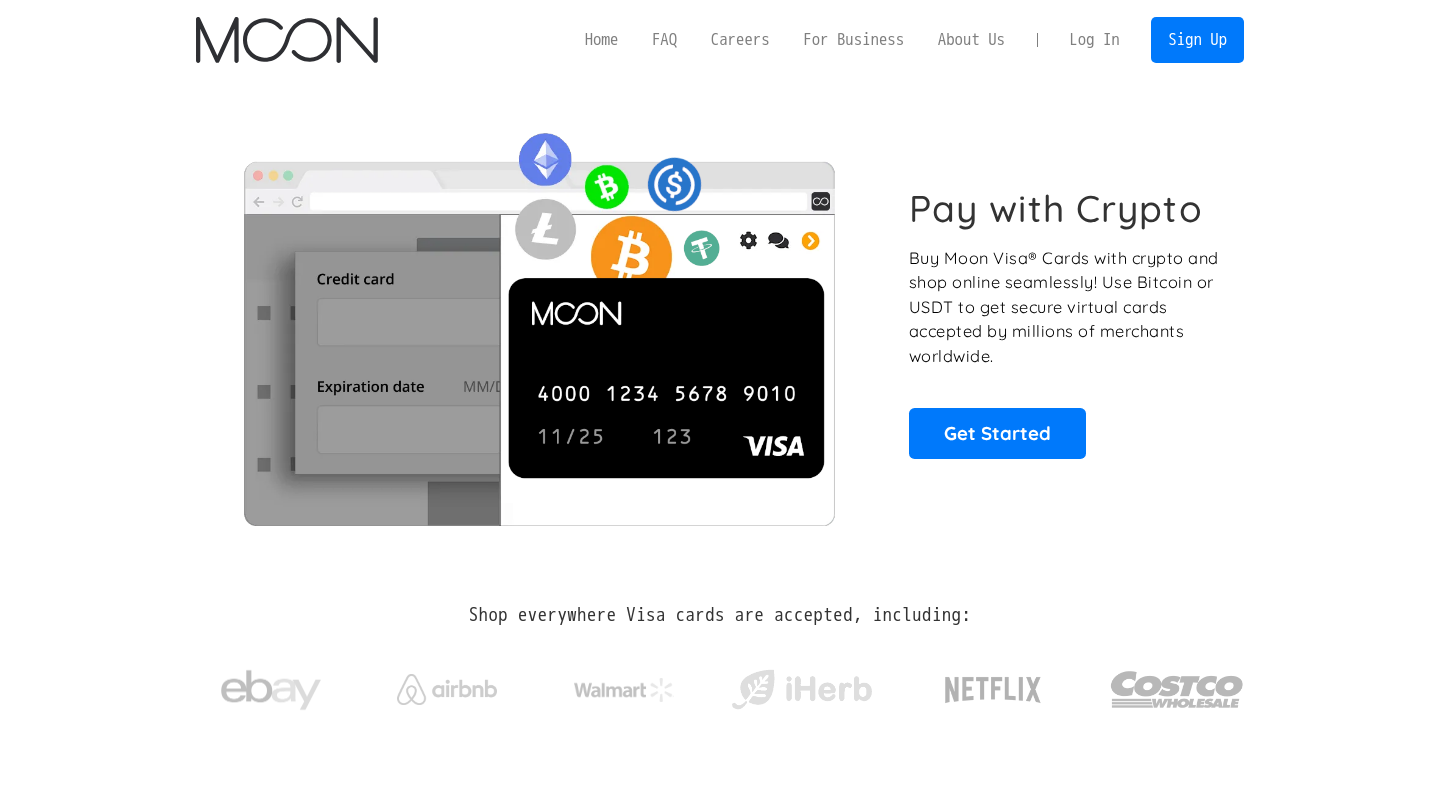 scroll, scrollTop: 0, scrollLeft: 0, axis: both 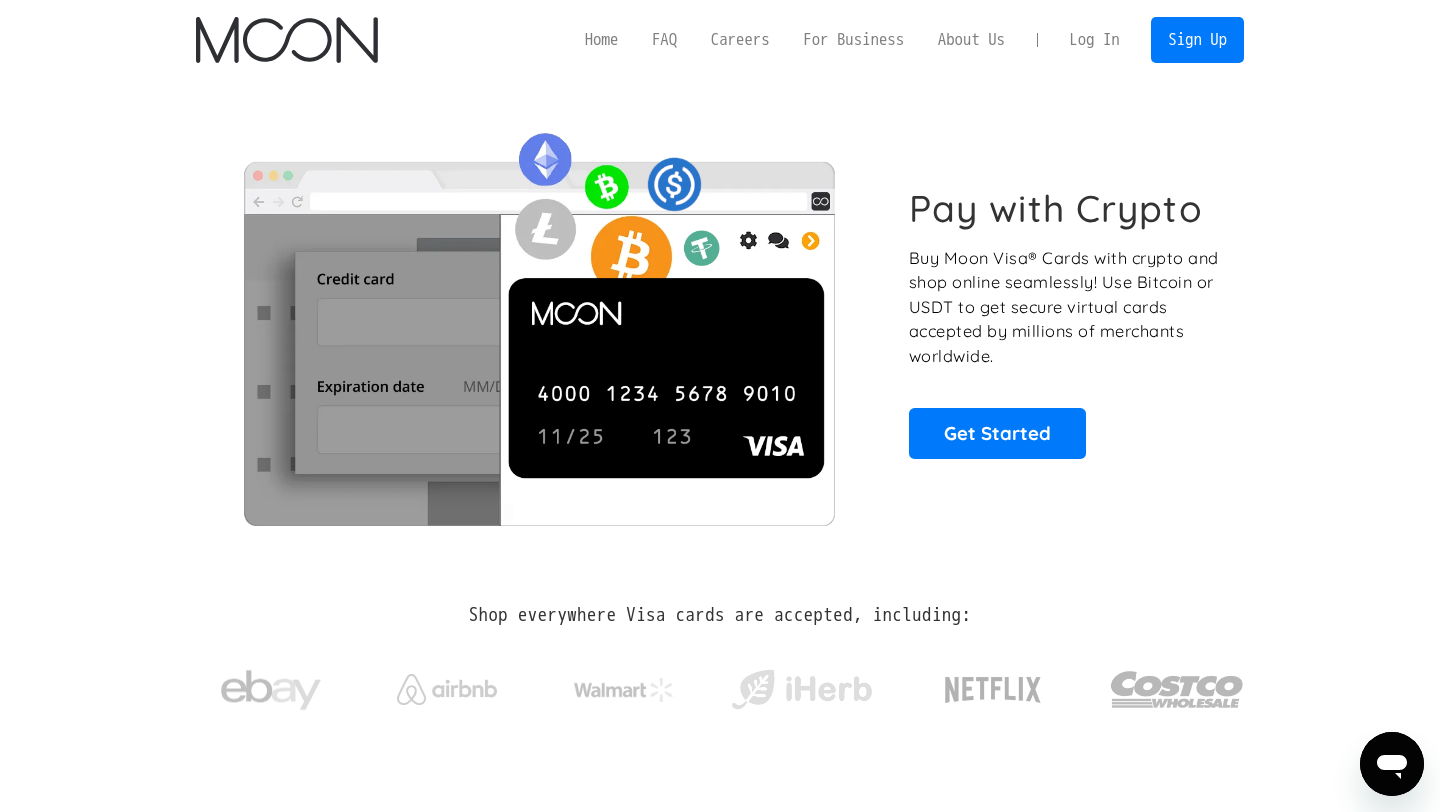click on "Log In" at bounding box center (1094, 40) 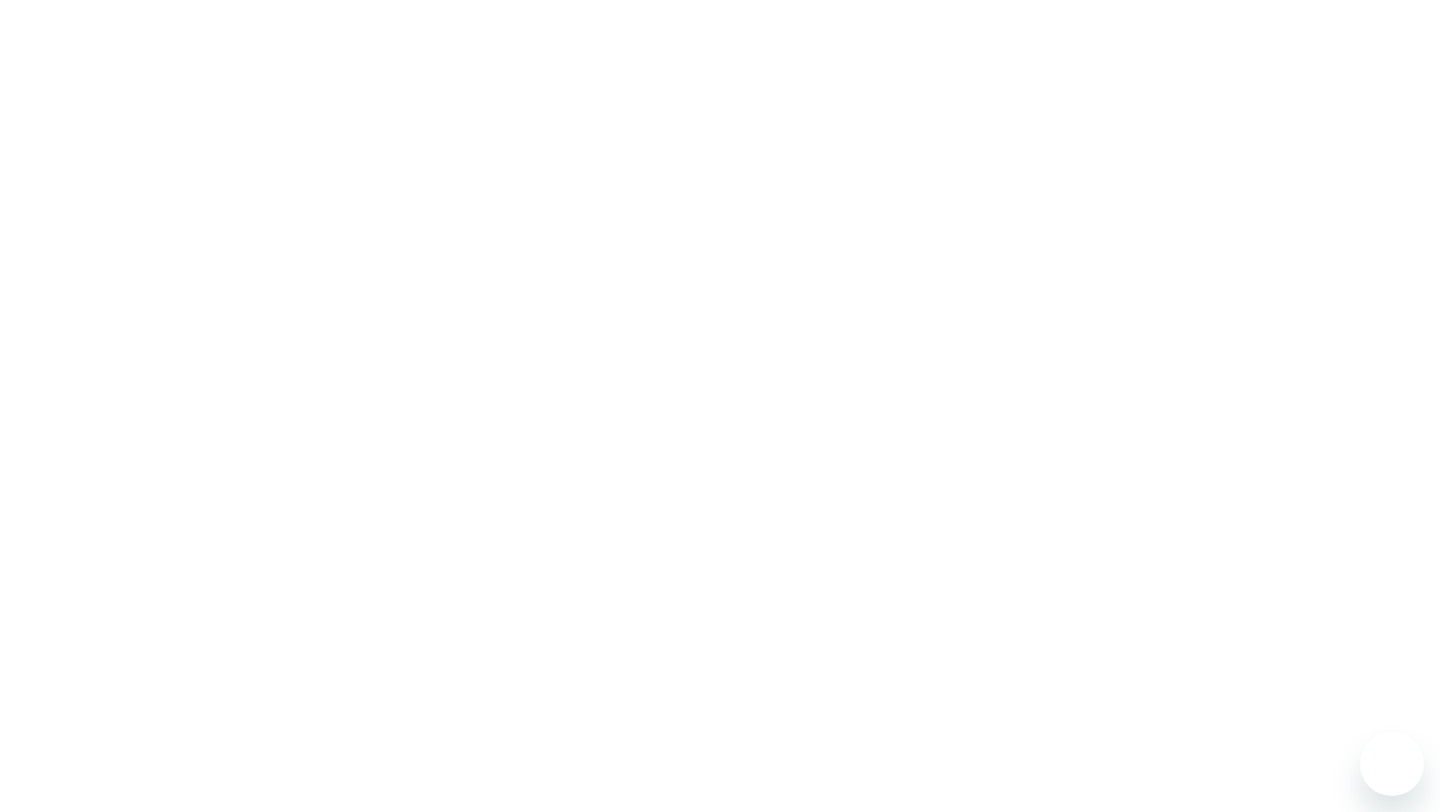 scroll, scrollTop: 0, scrollLeft: 0, axis: both 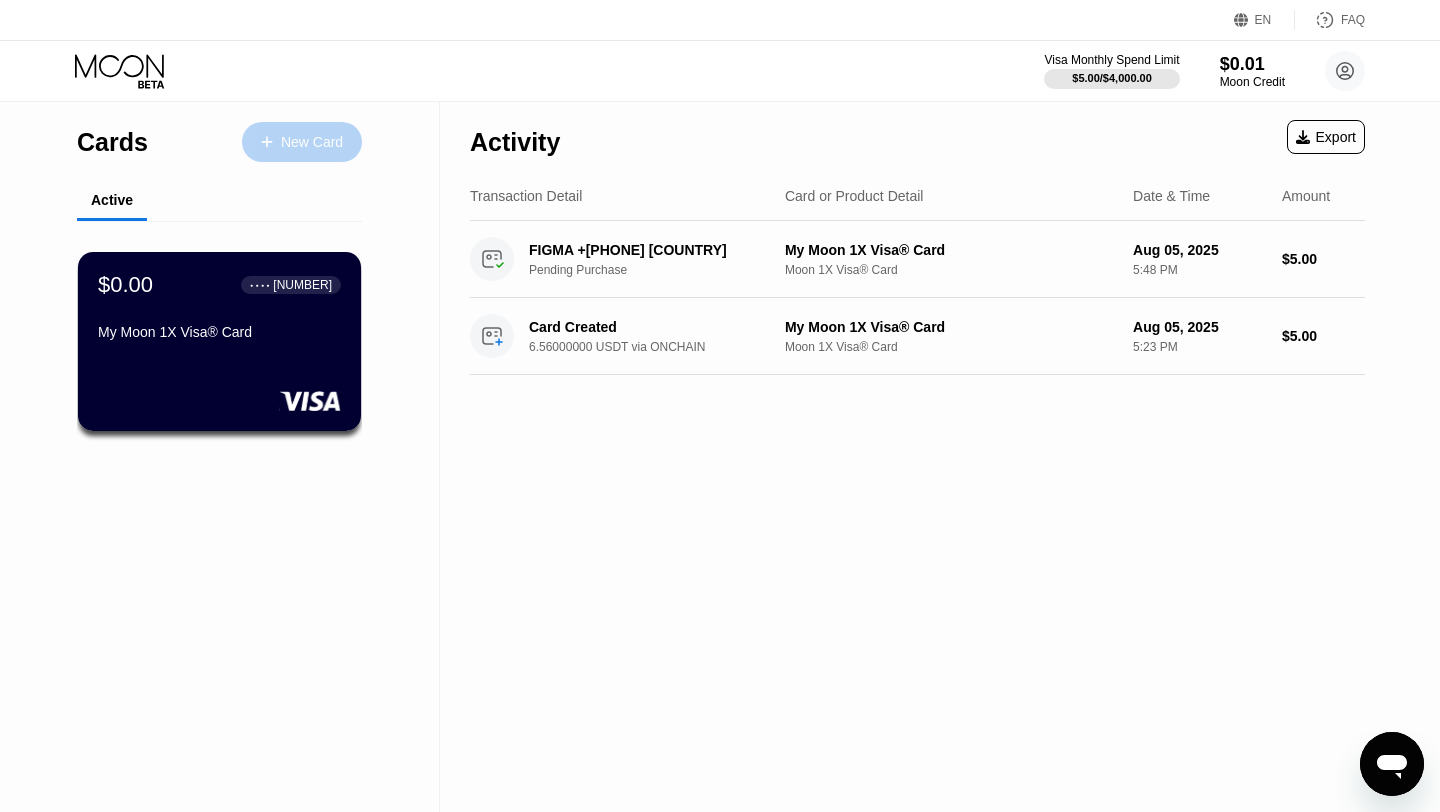 click on "New Card" at bounding box center [312, 142] 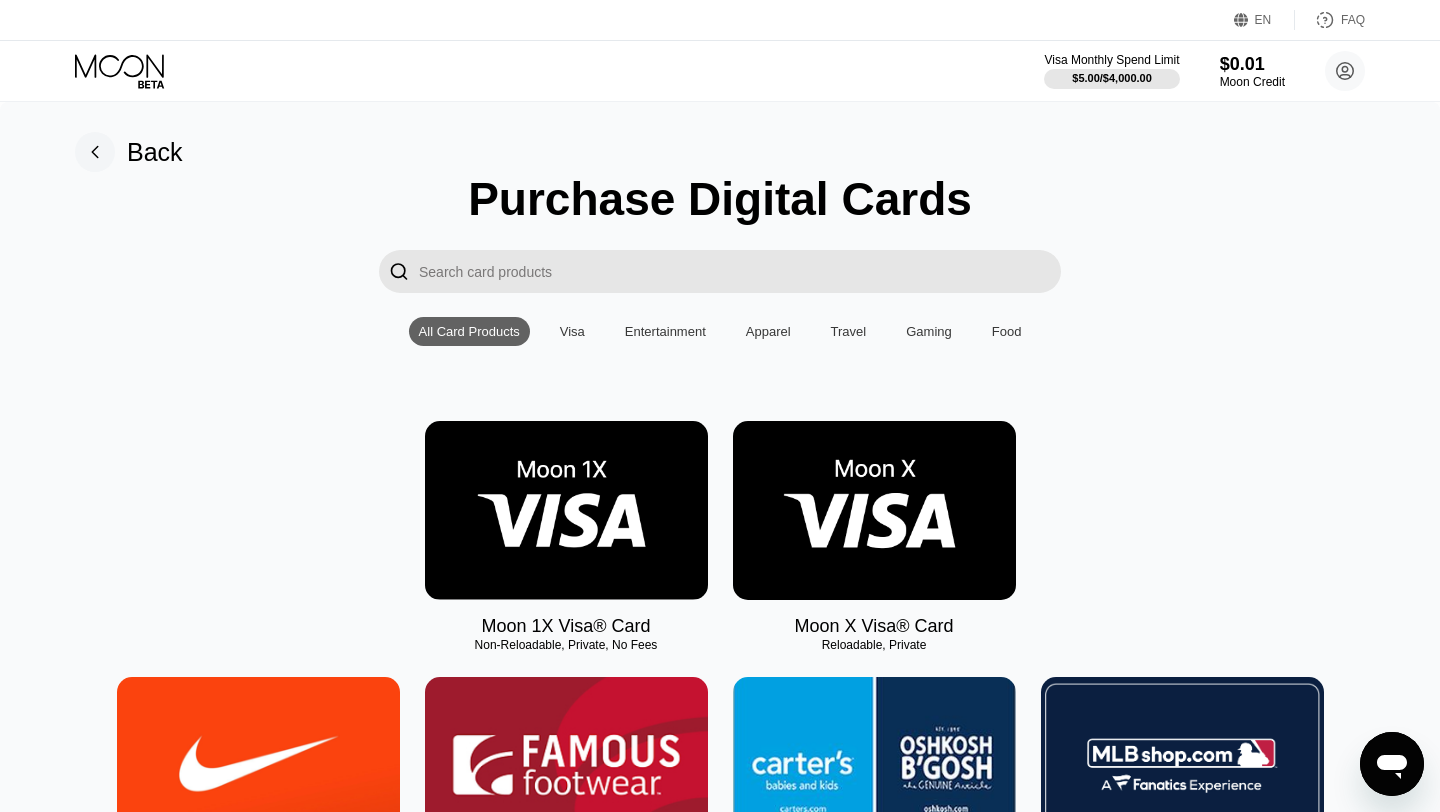 click at bounding box center (566, 510) 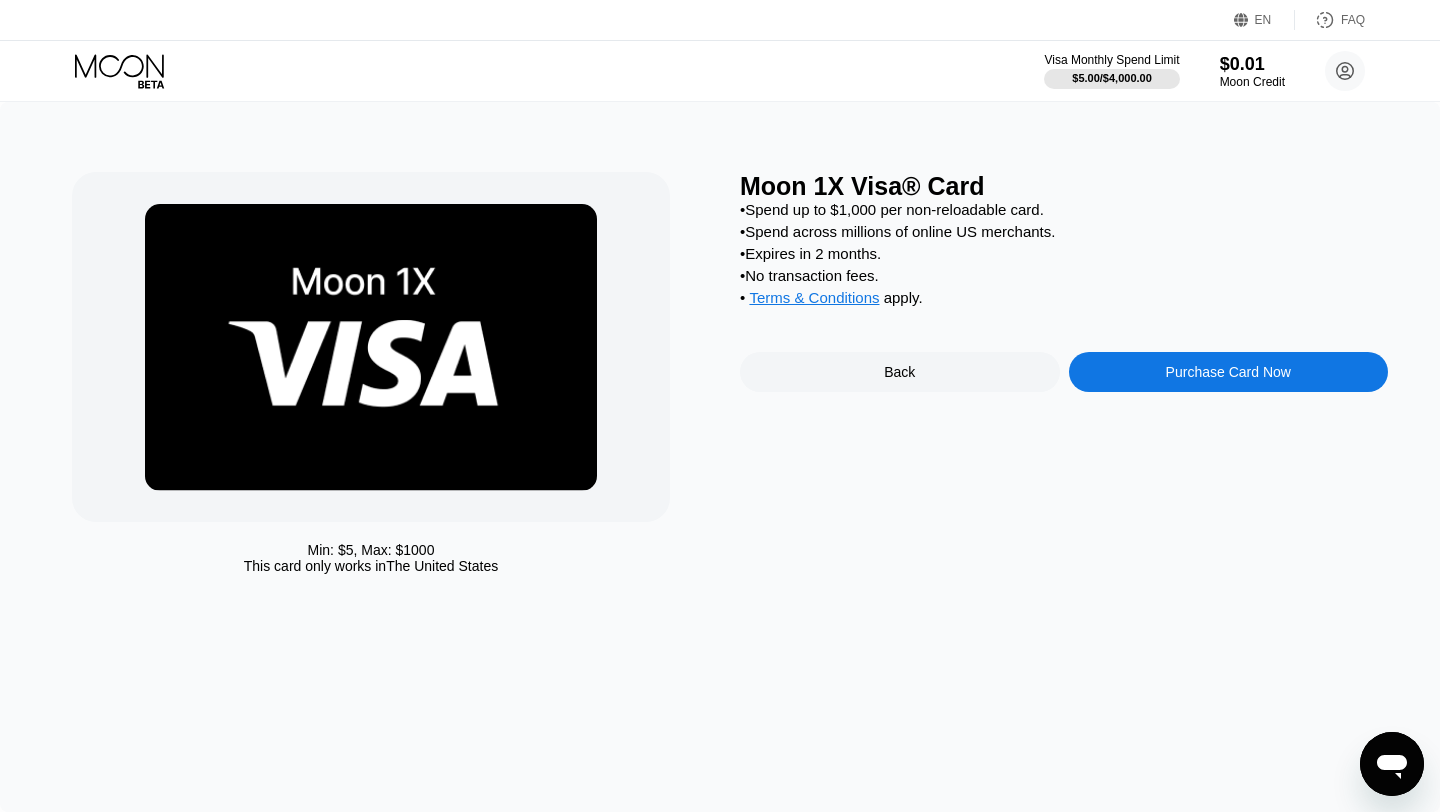 click on "Purchase Card Now" at bounding box center [1228, 372] 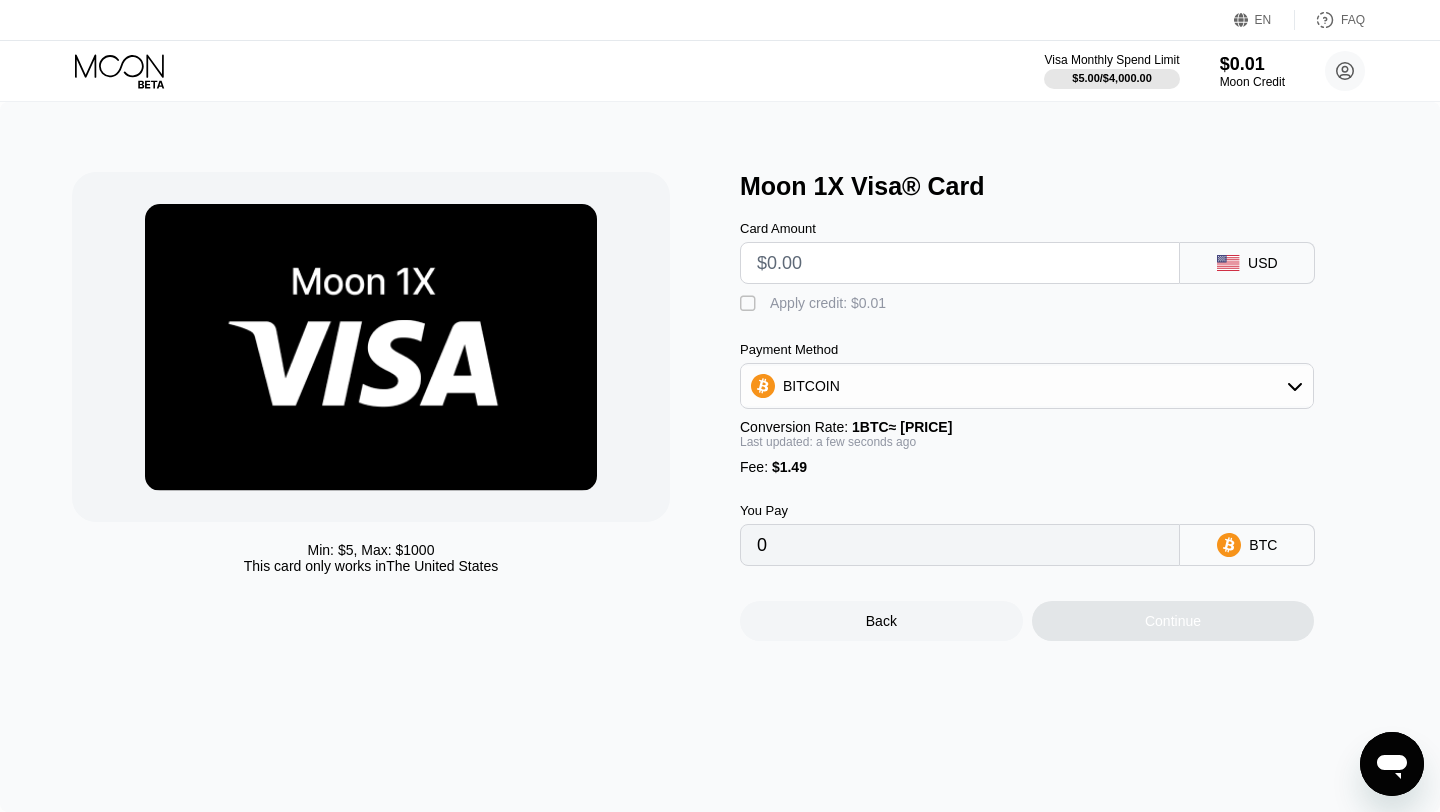 click at bounding box center (960, 263) 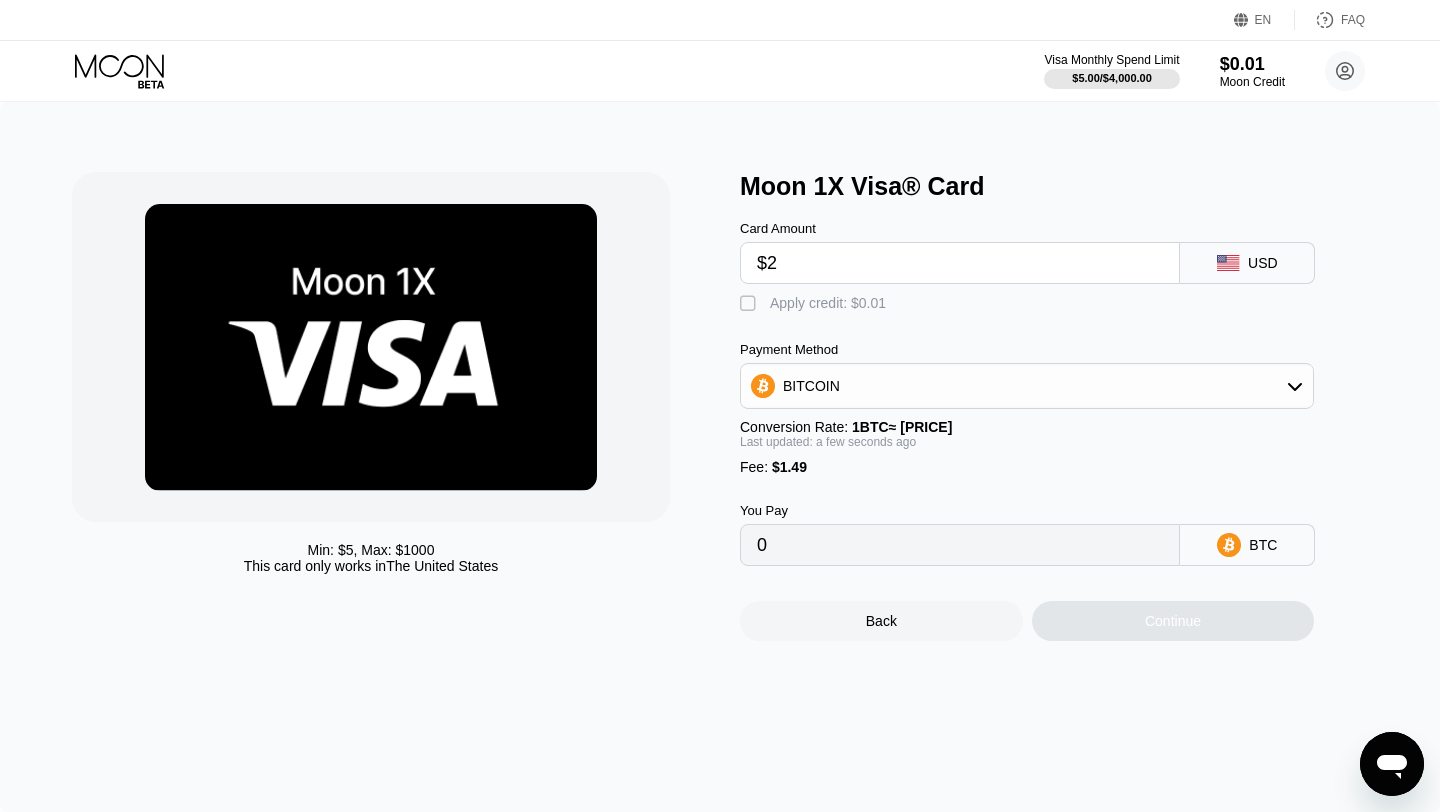 type on "$21" 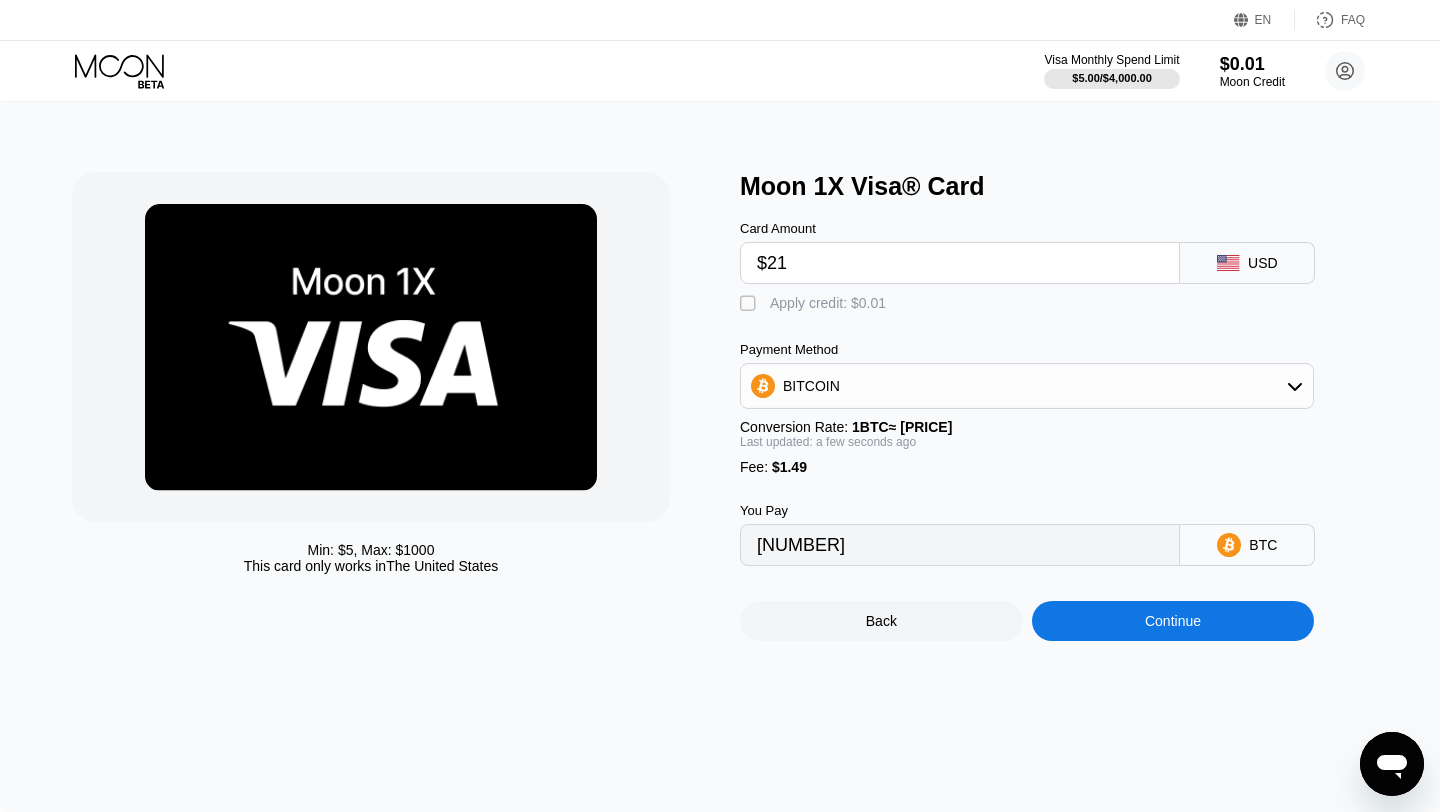type on "0.00019689" 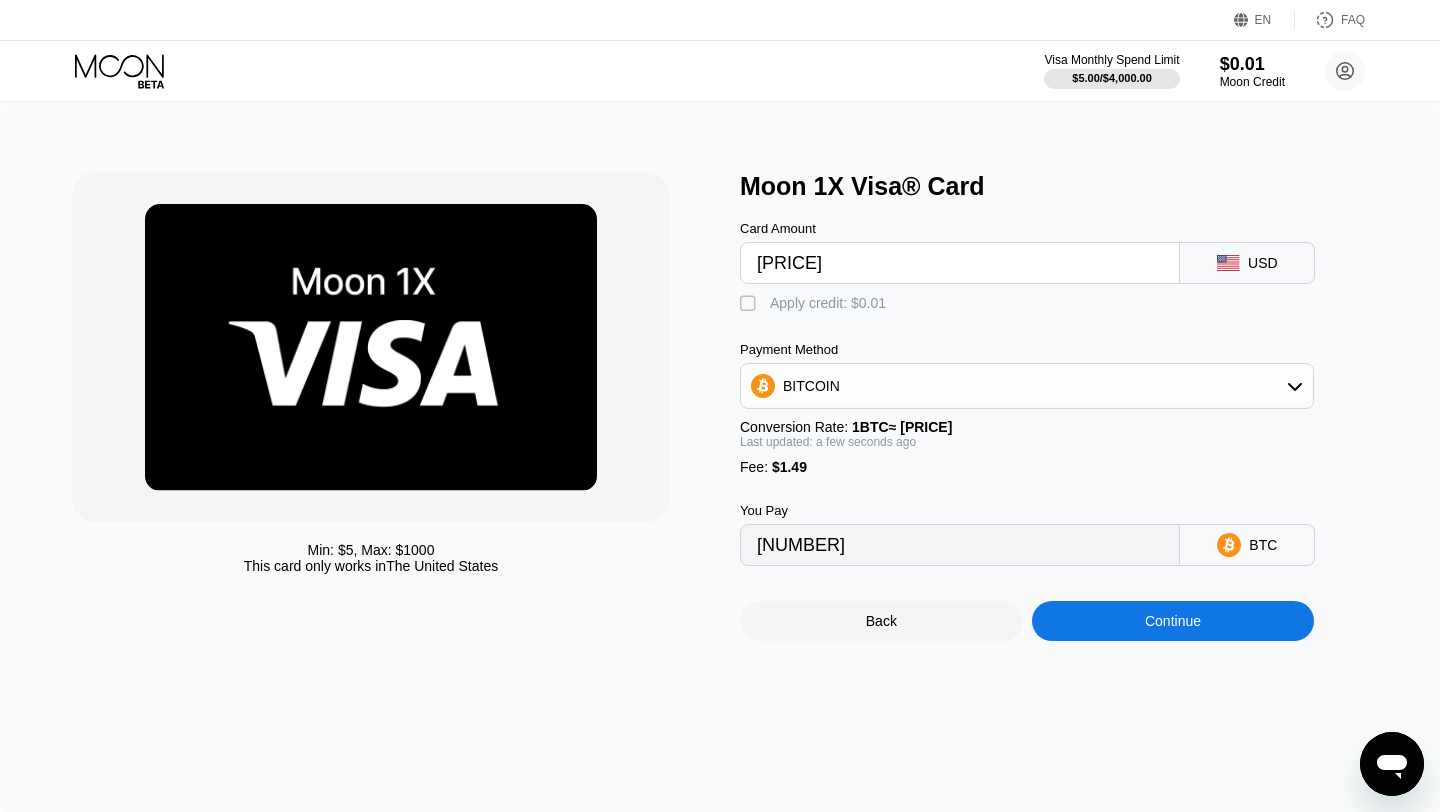 type on "0.00188644" 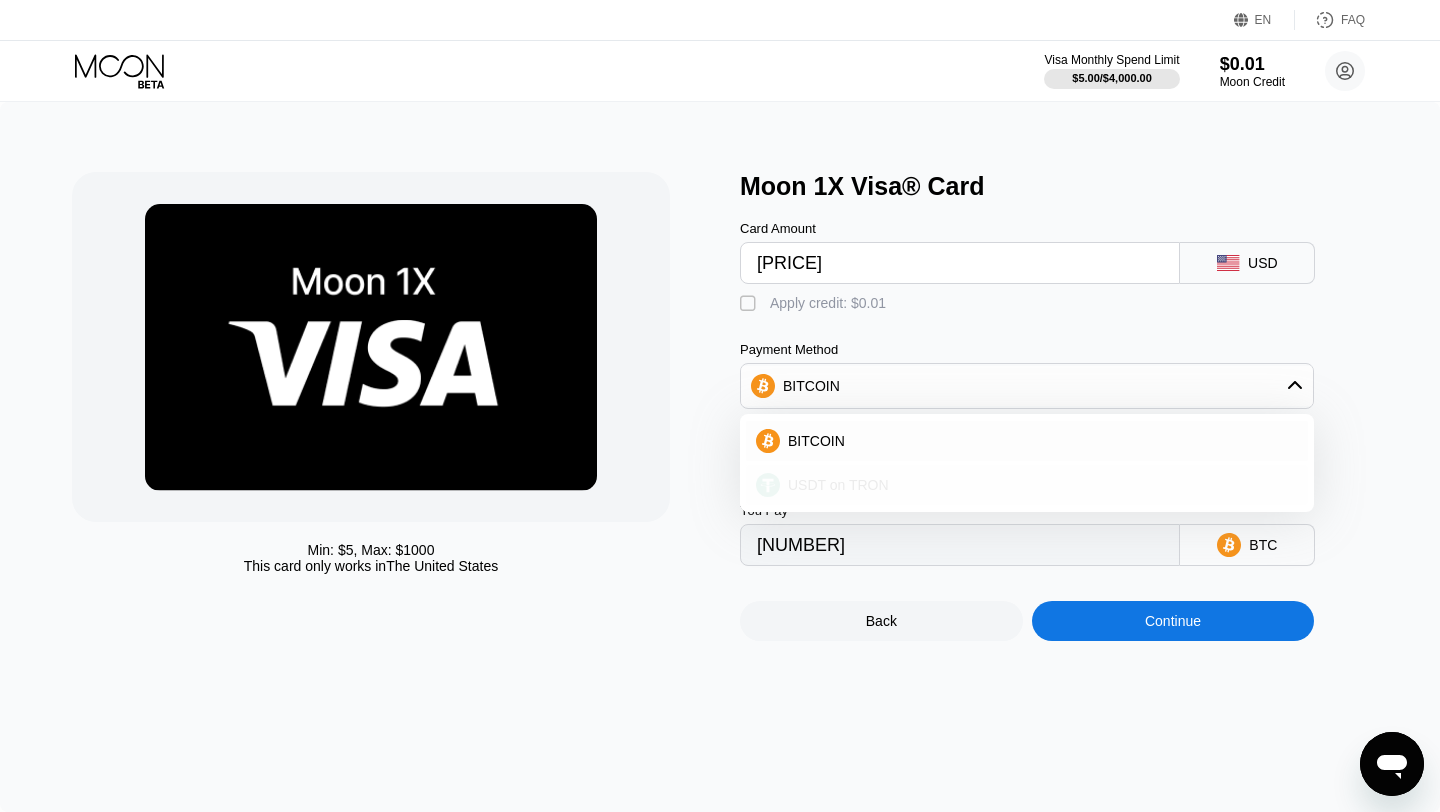 click on "USDT on TRON" at bounding box center (1027, 485) 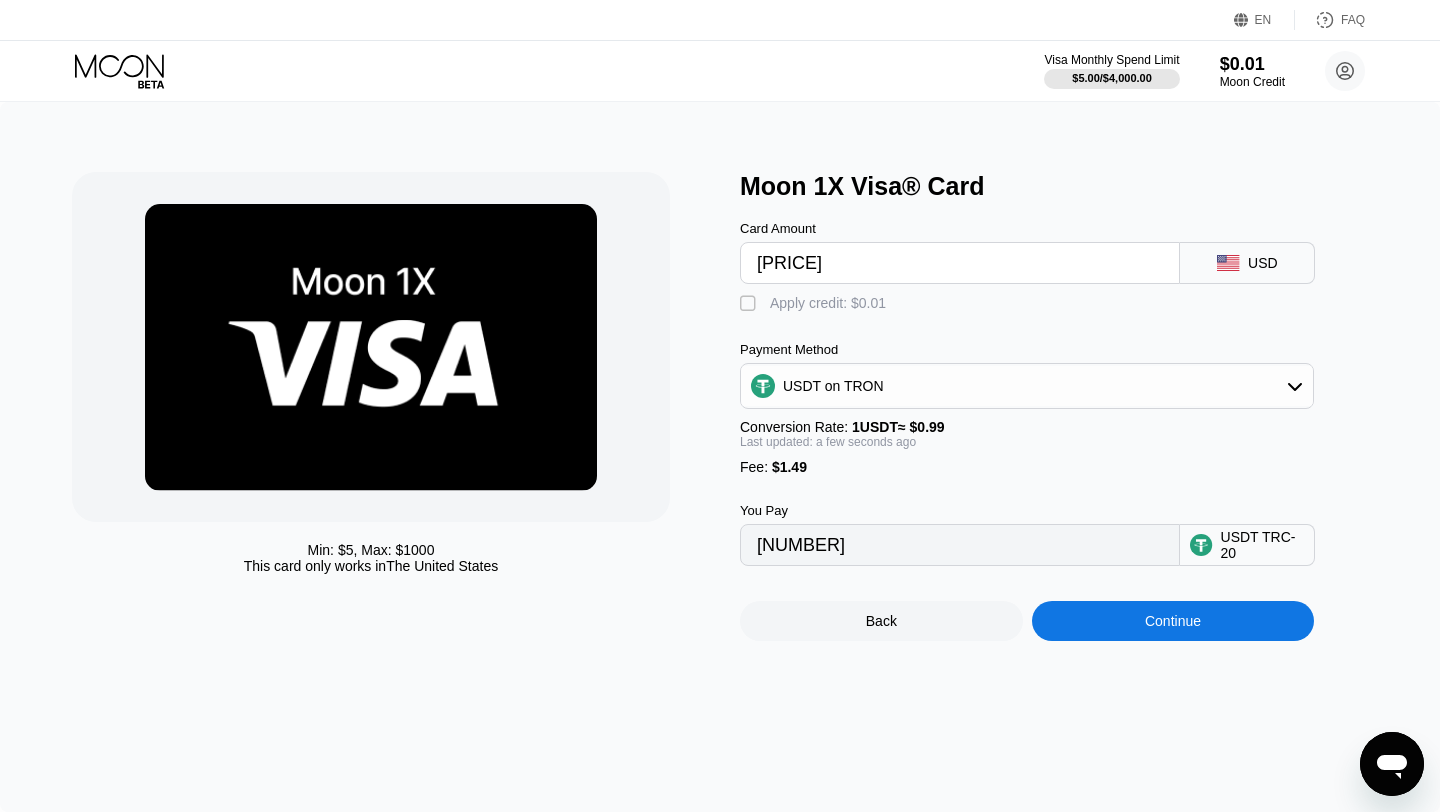 click on "$214" at bounding box center (960, 263) 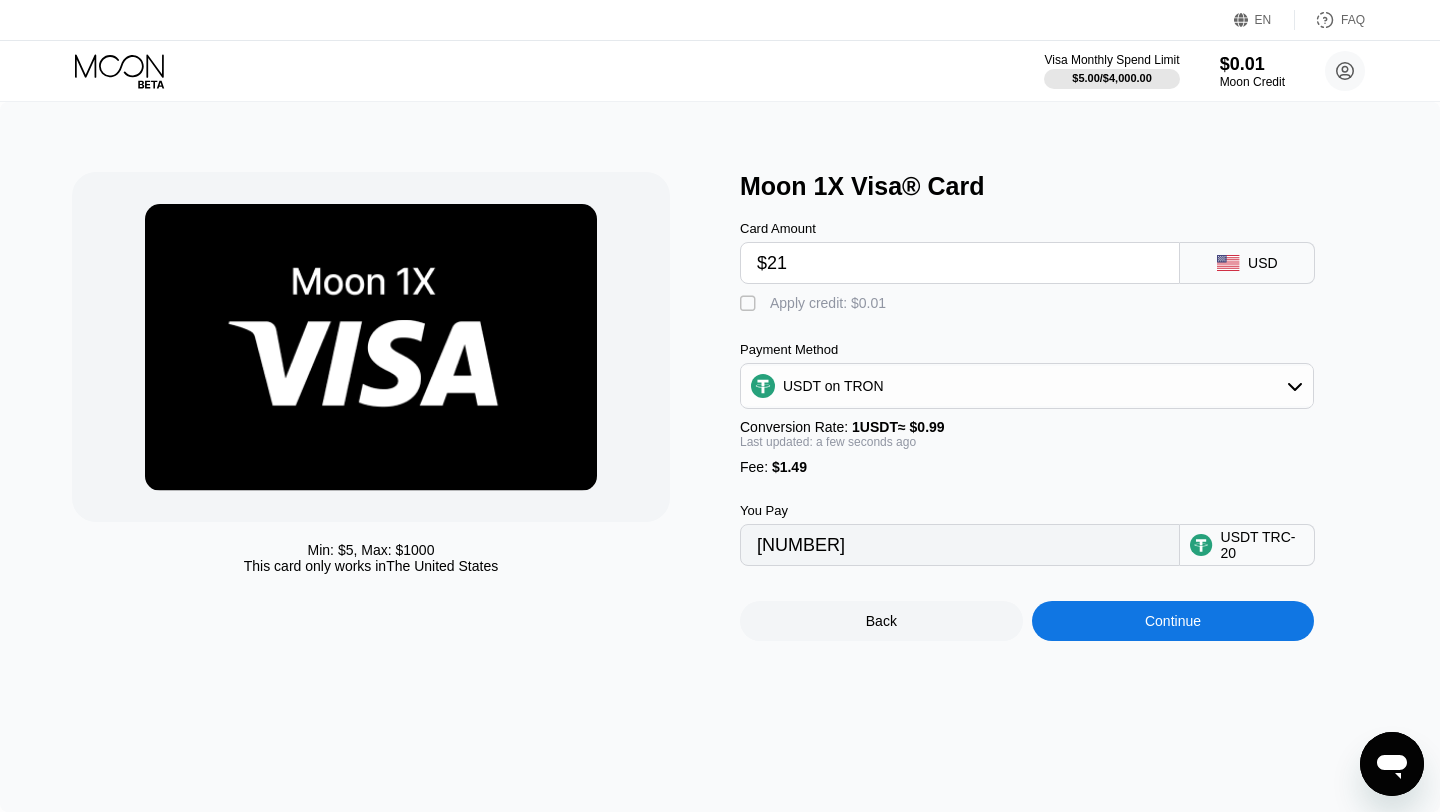 type on "$213" 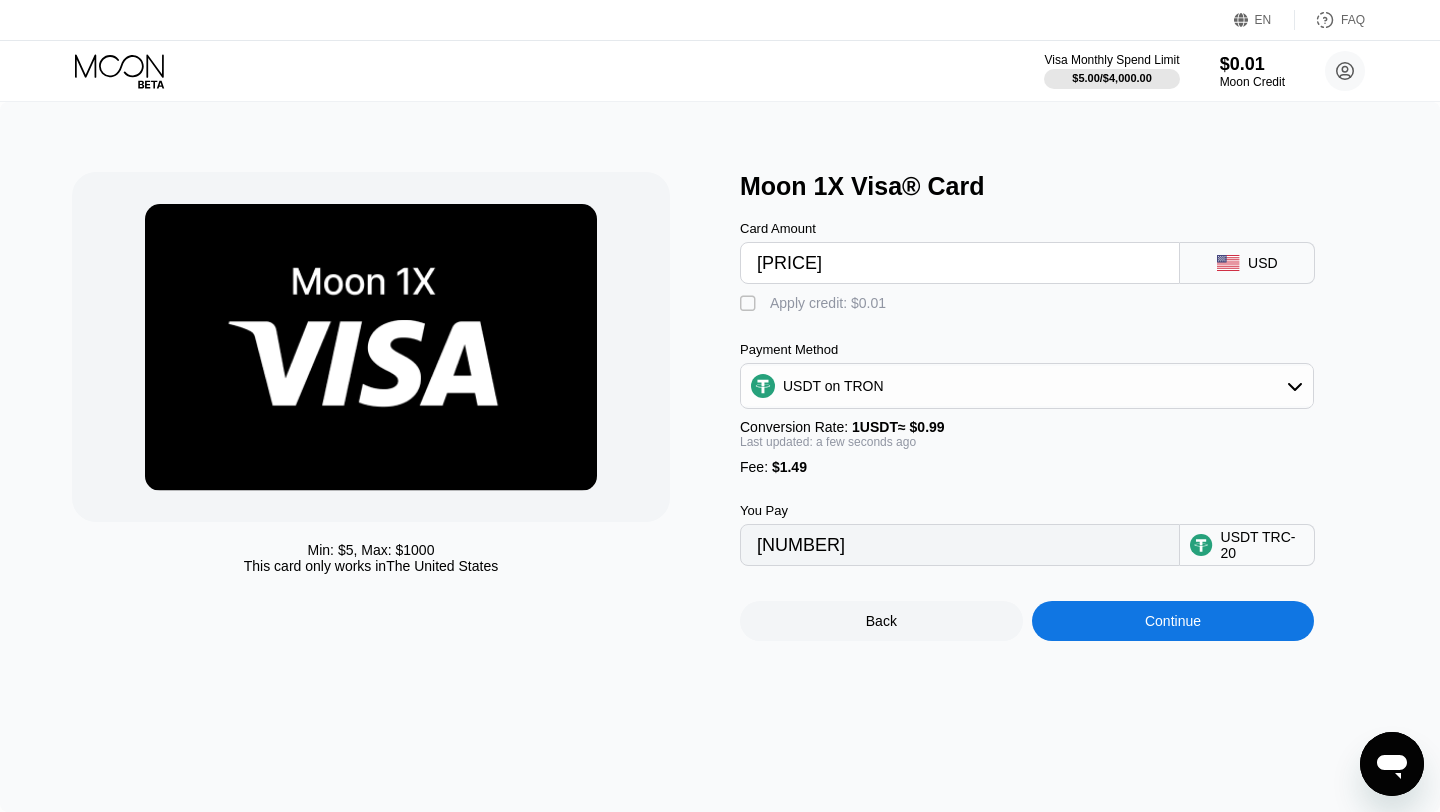 type on "216.66" 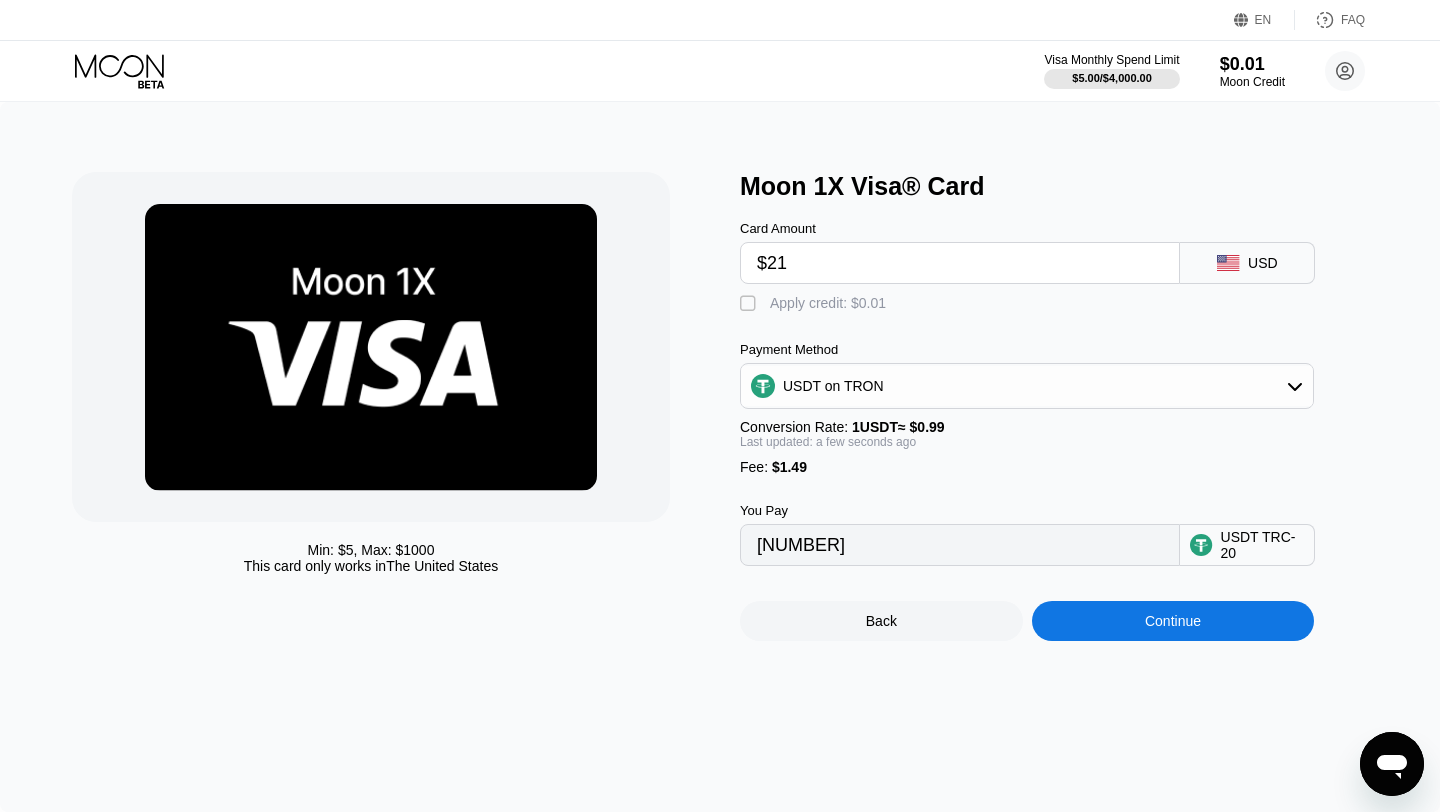 type on "22.72" 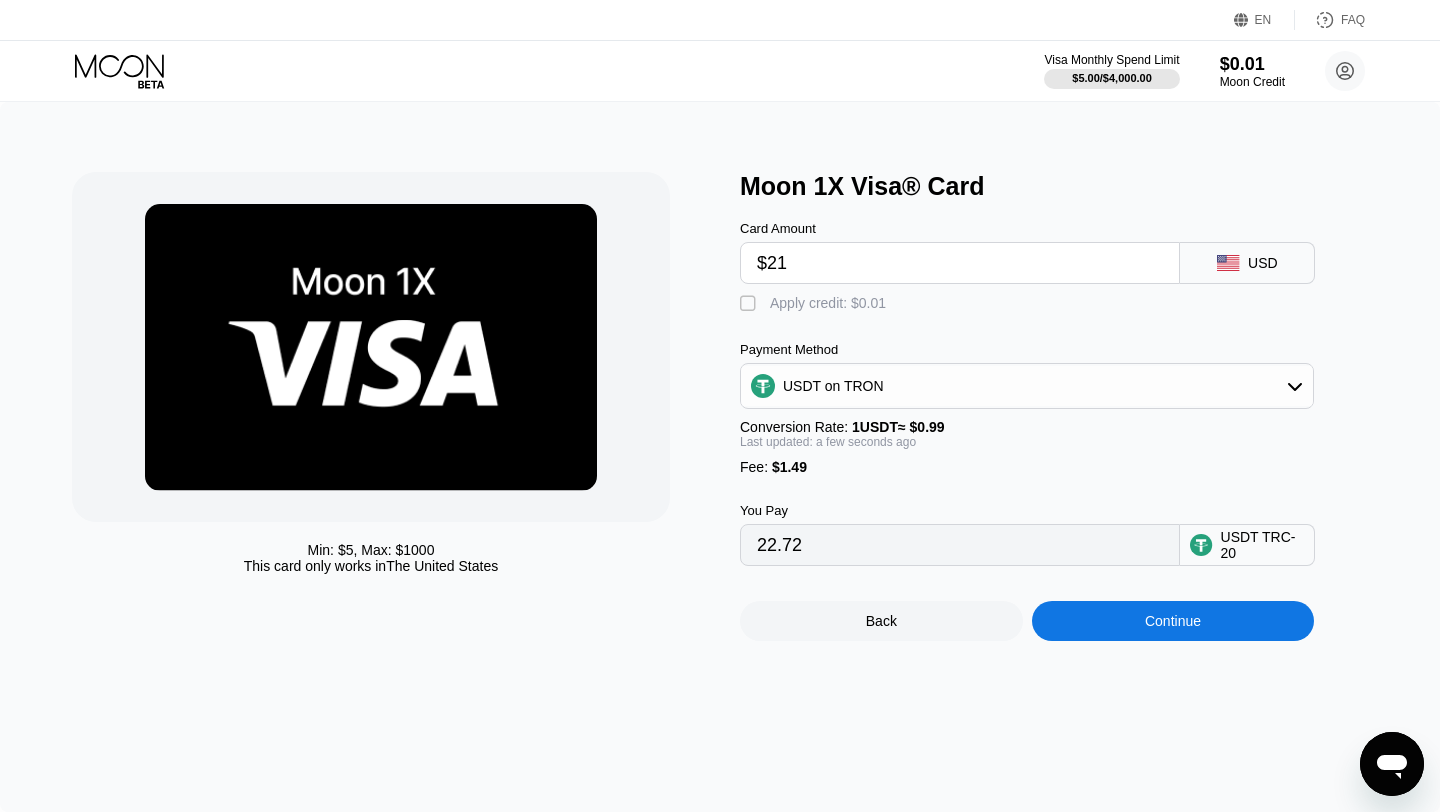 type on "$212" 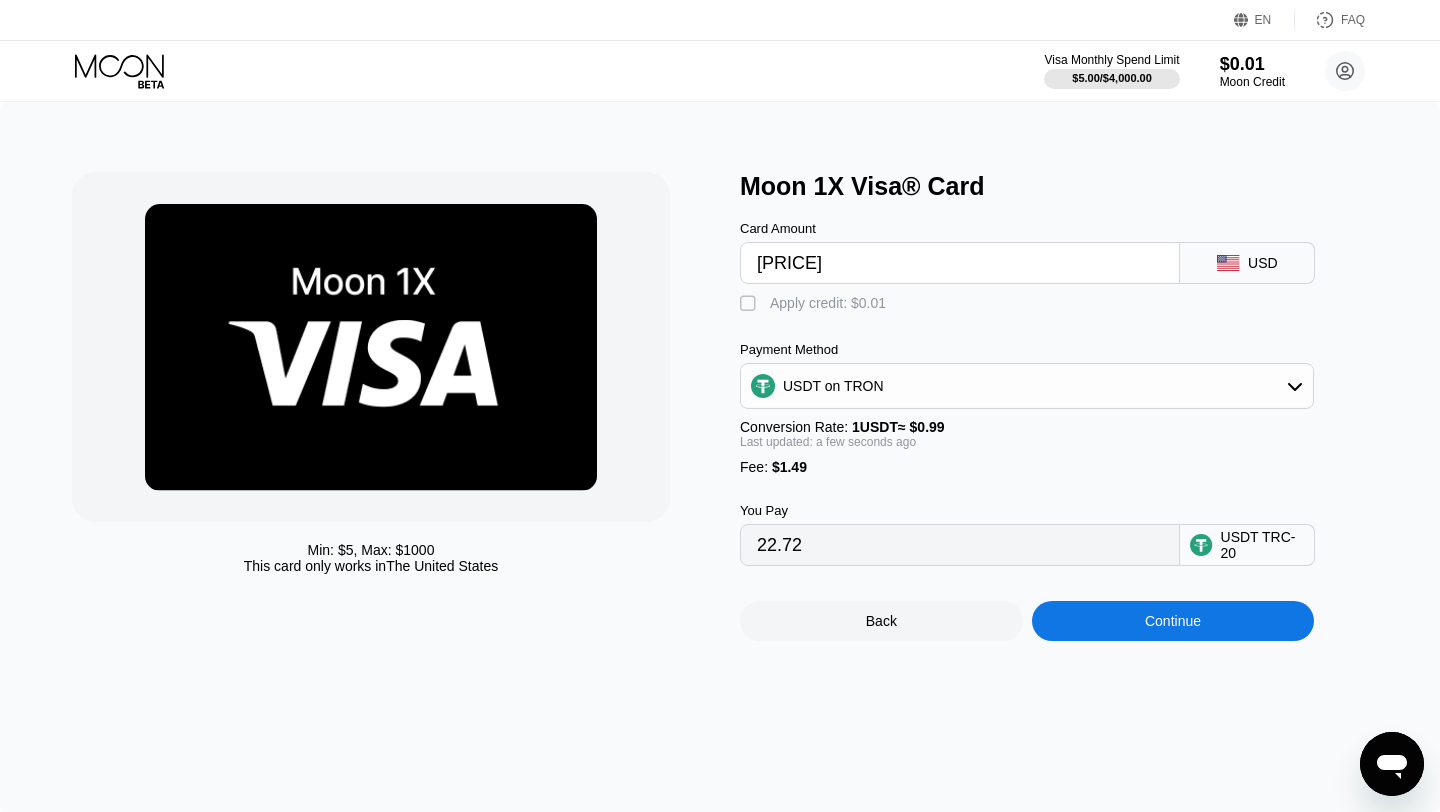 type on "215.65" 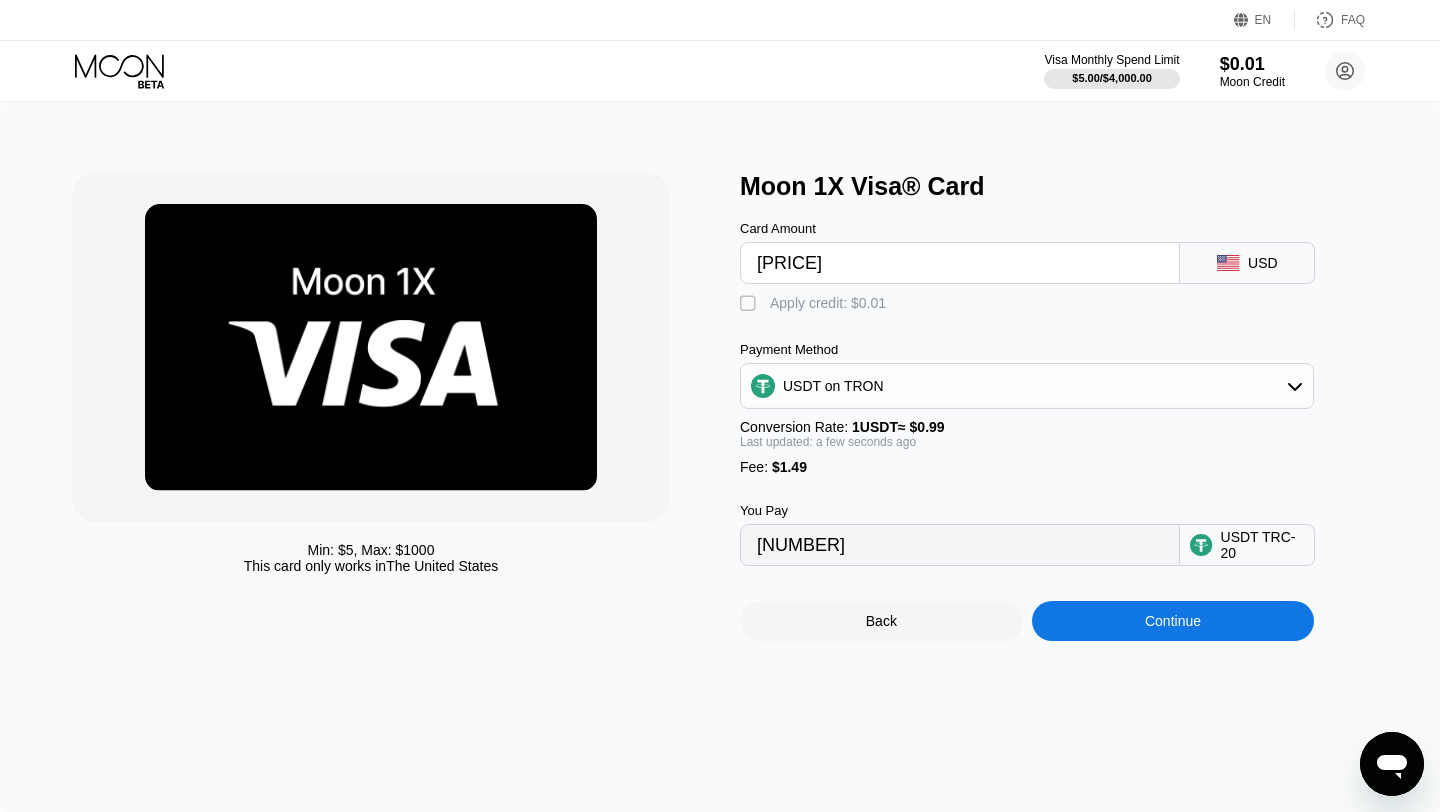 click on "$212" at bounding box center [960, 263] 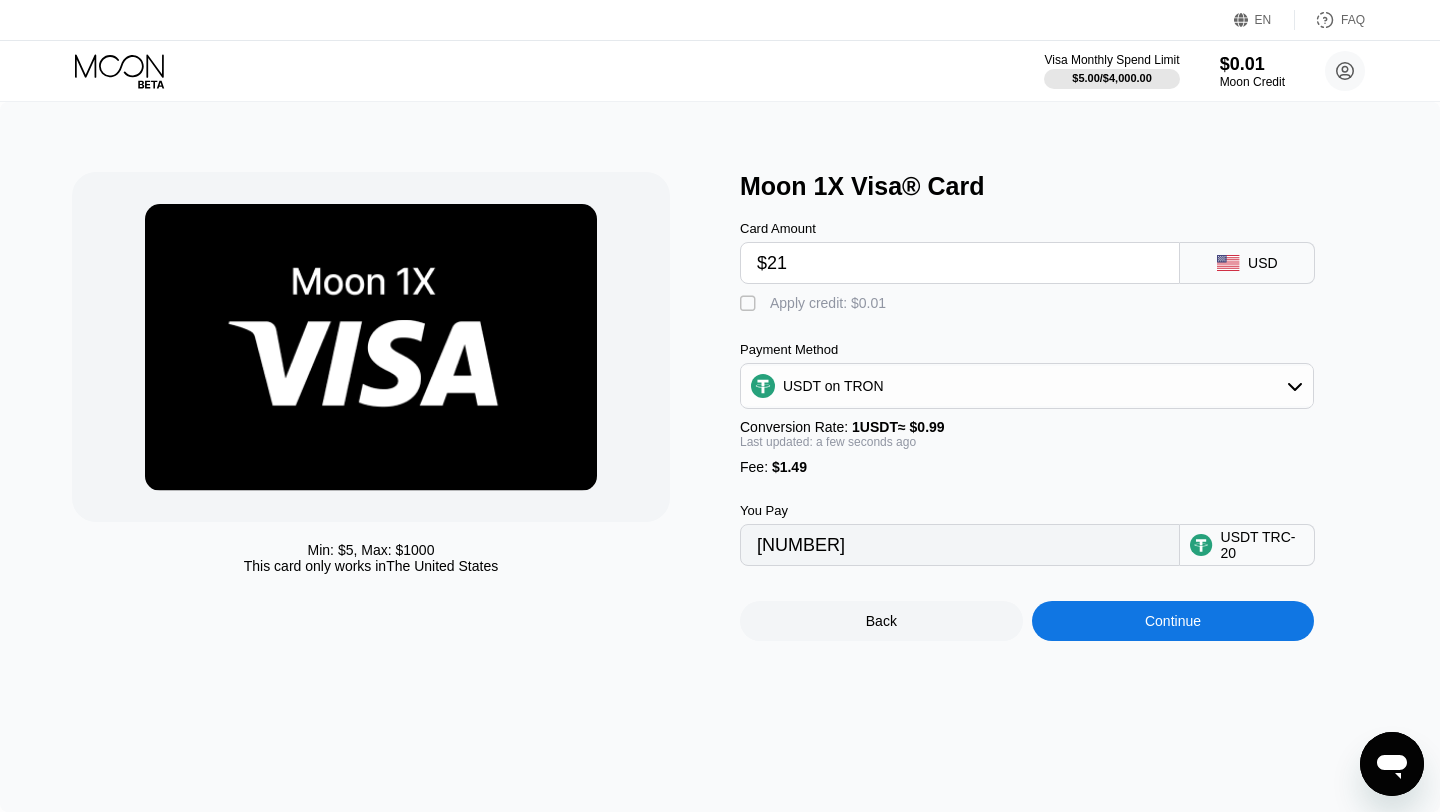 type on "$211" 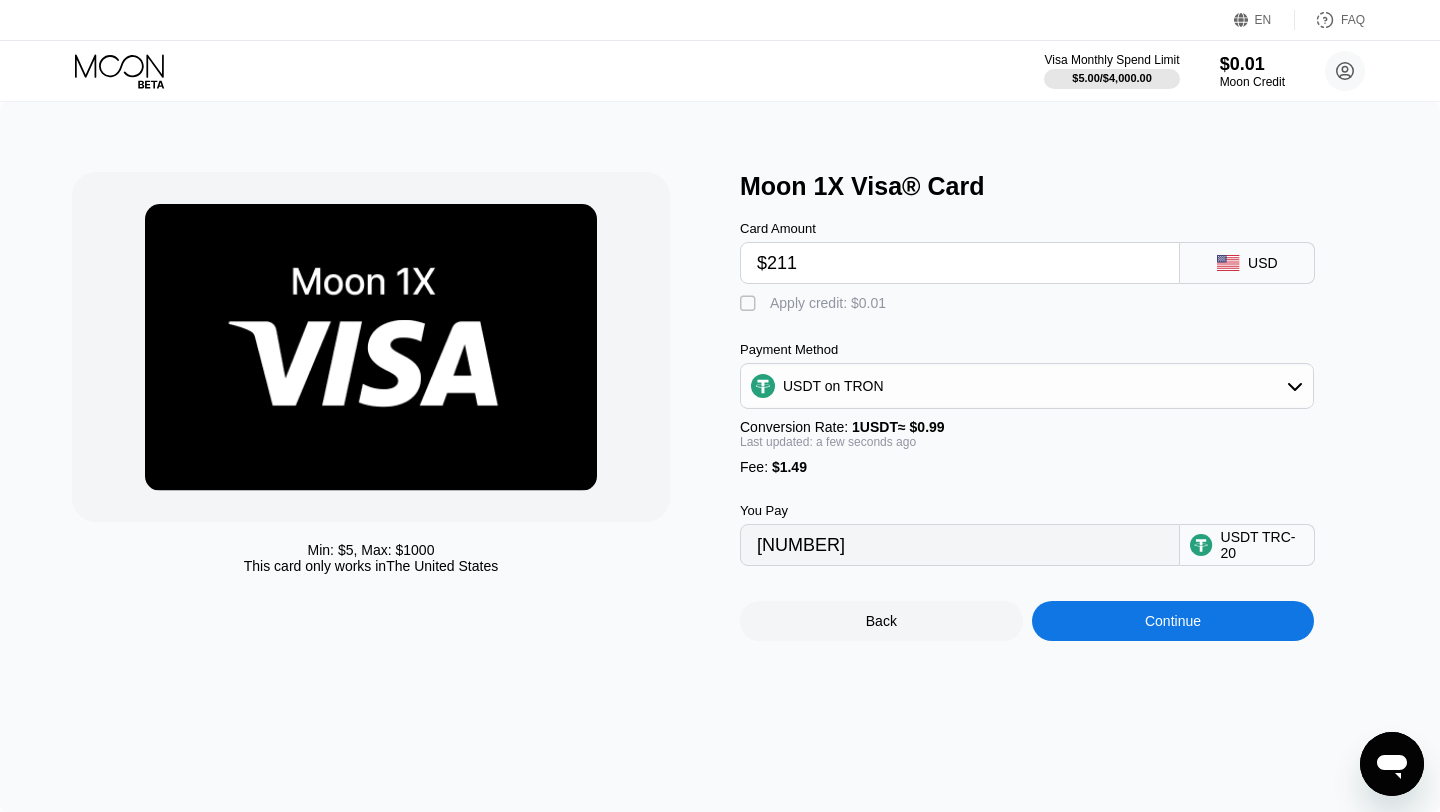 type on "214.64" 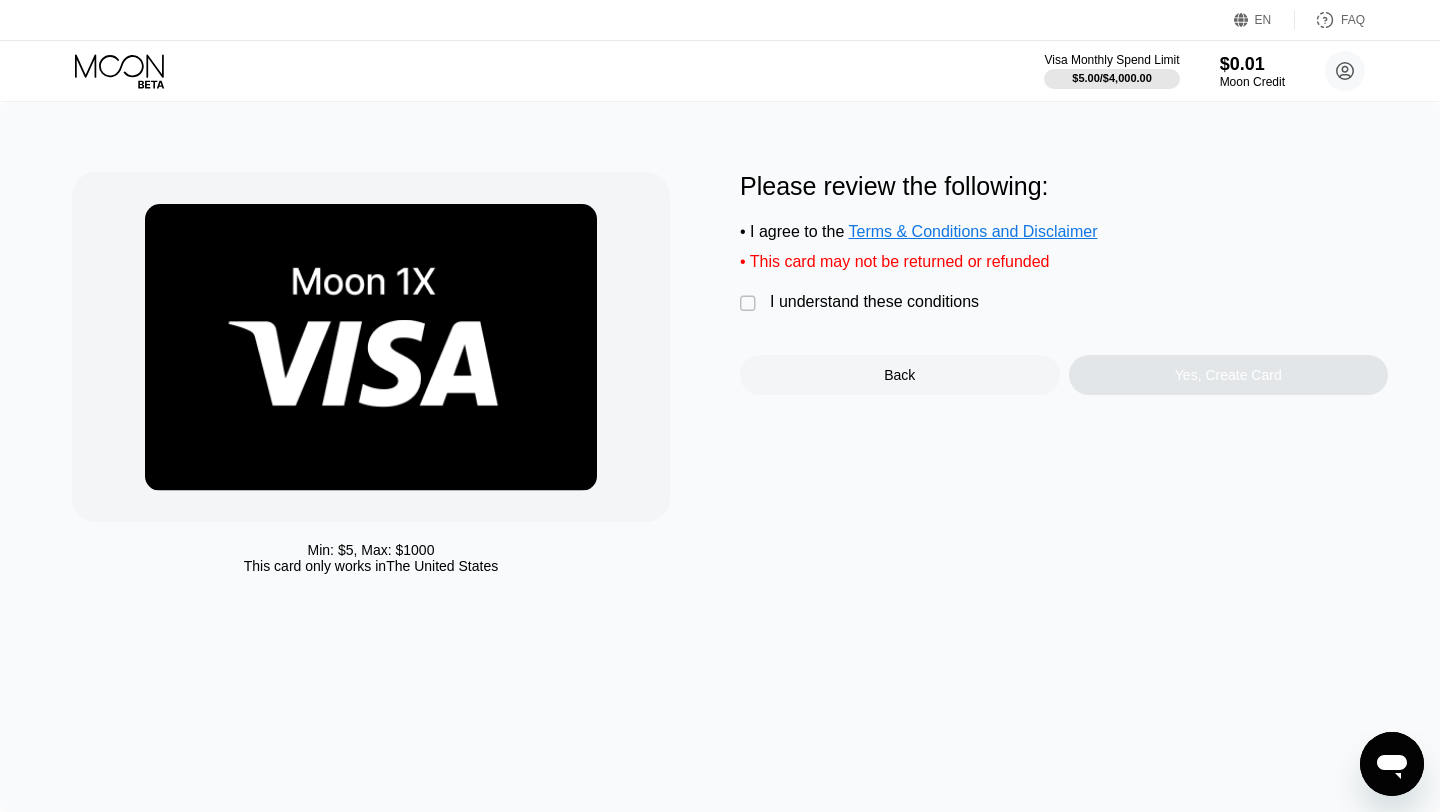 click on "I understand these conditions" at bounding box center [874, 302] 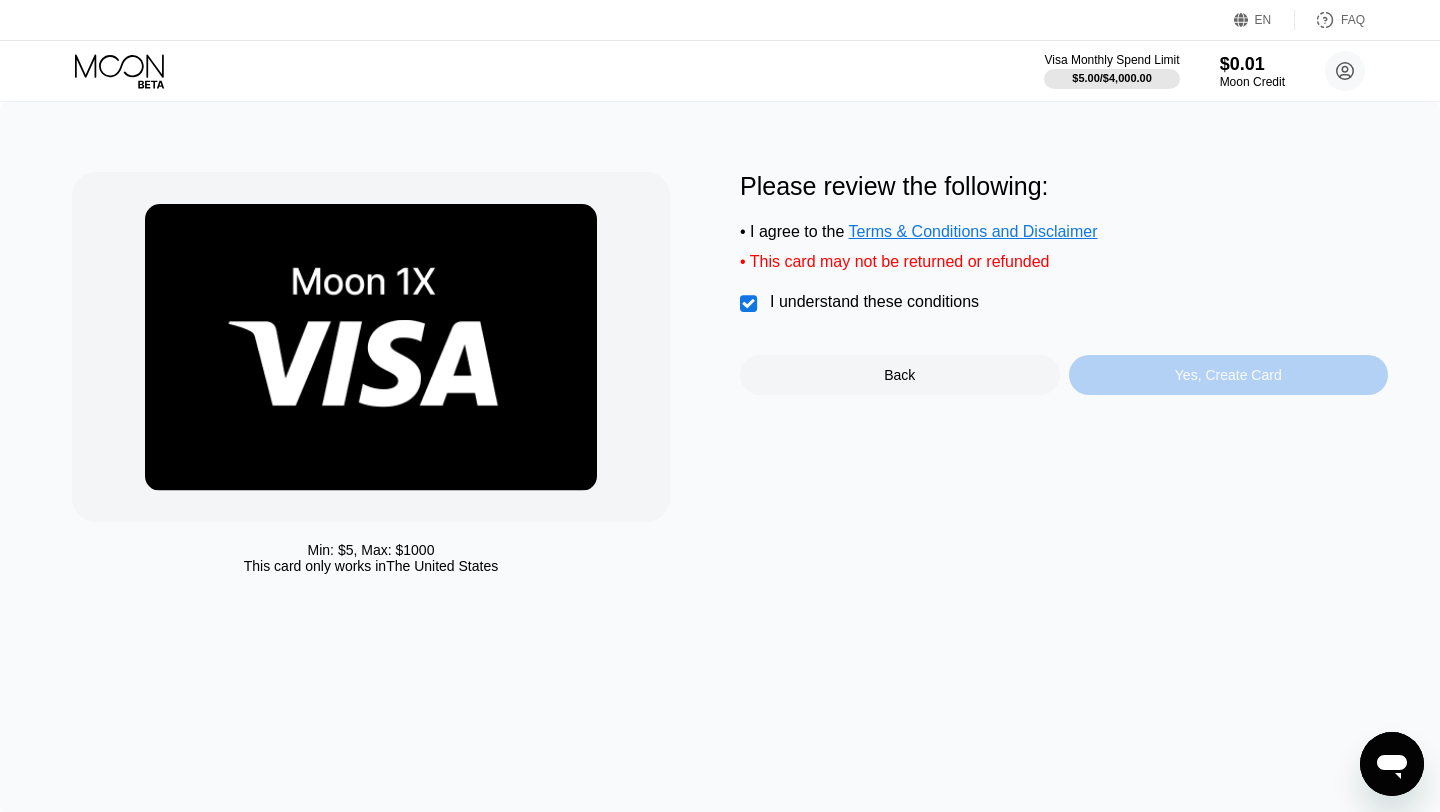 click on "Yes, Create Card" at bounding box center [1229, 375] 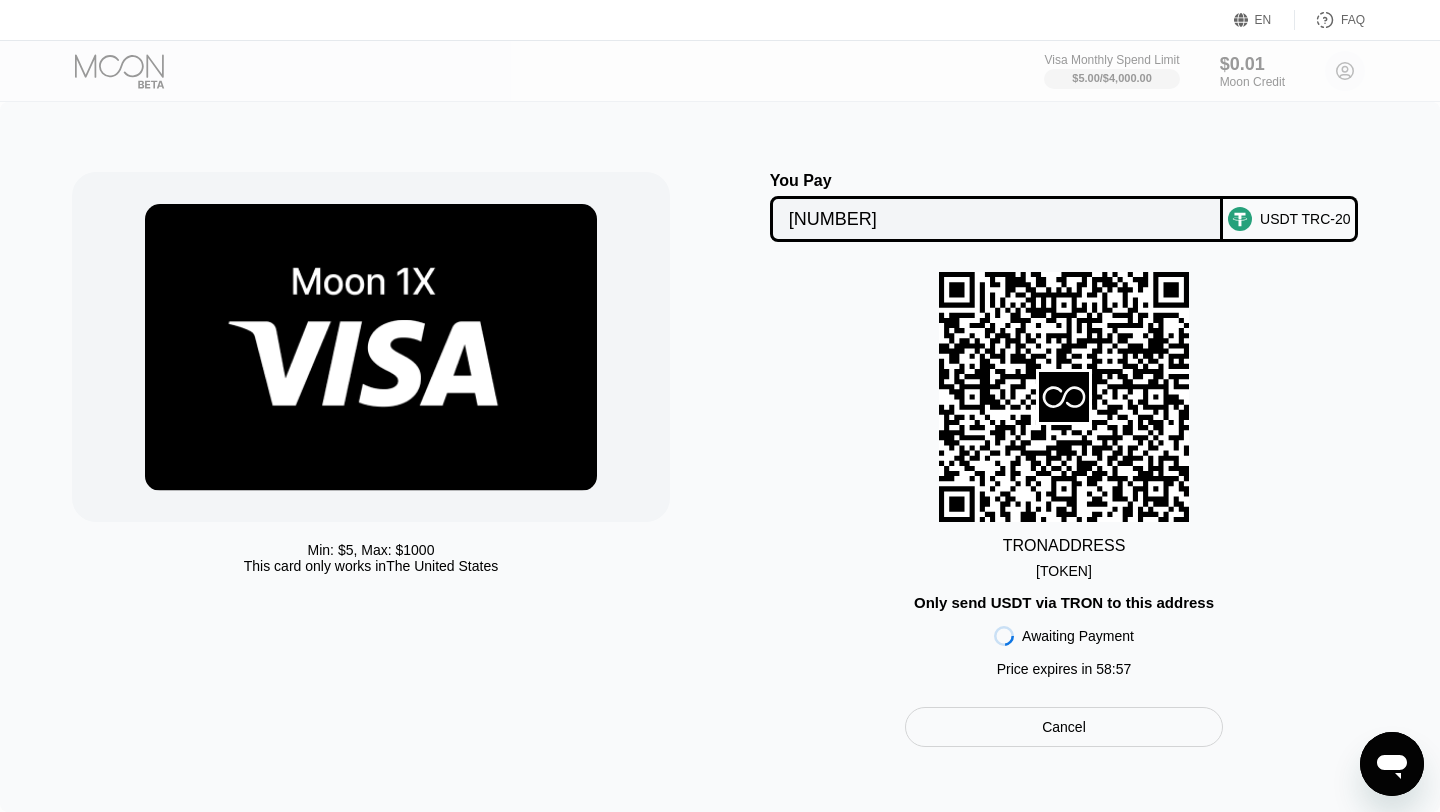 click on "TSmFFJwbrihXn3c...uVjAXafdQddCxu7" at bounding box center (1064, 571) 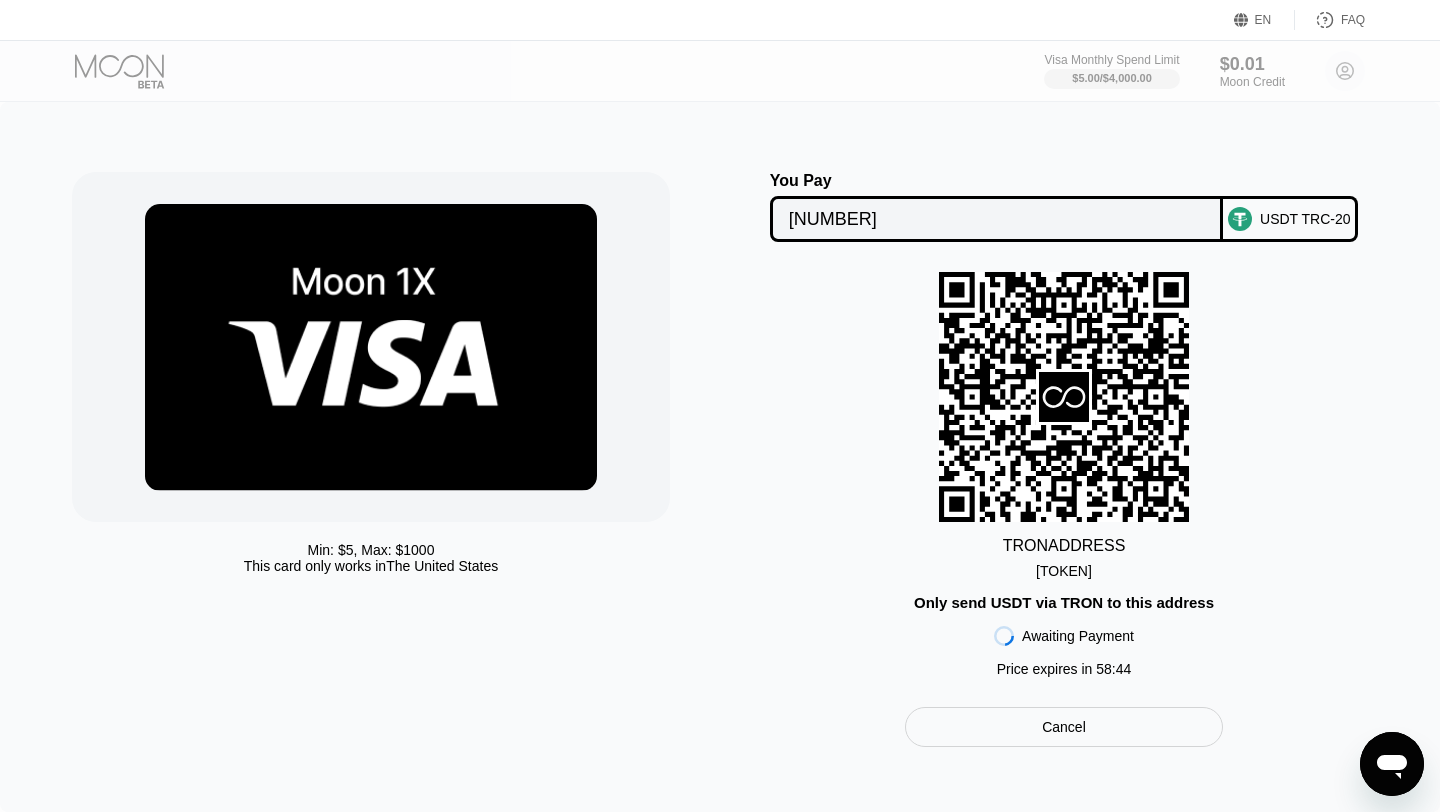 click on "214.64" at bounding box center (997, 219) 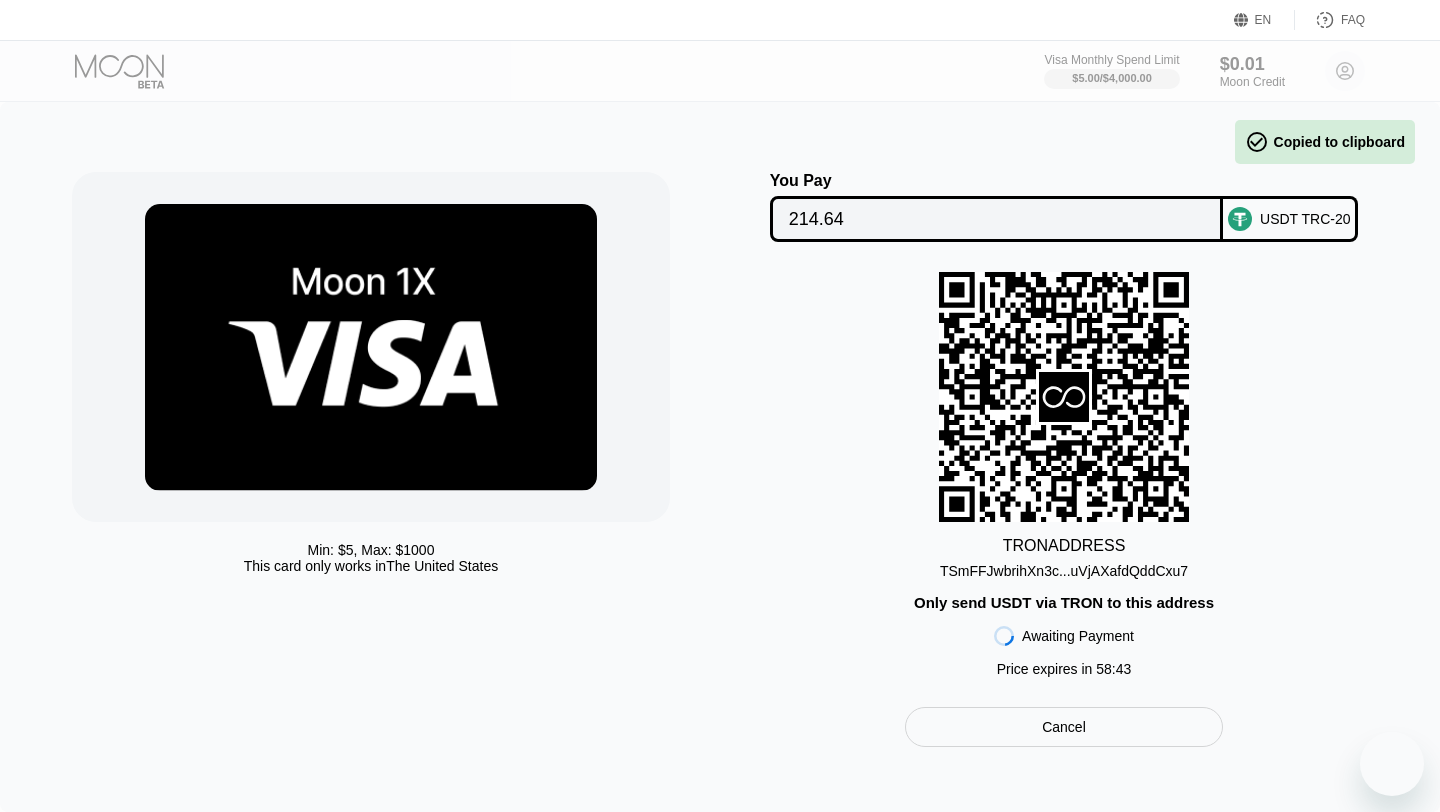 scroll, scrollTop: 0, scrollLeft: 0, axis: both 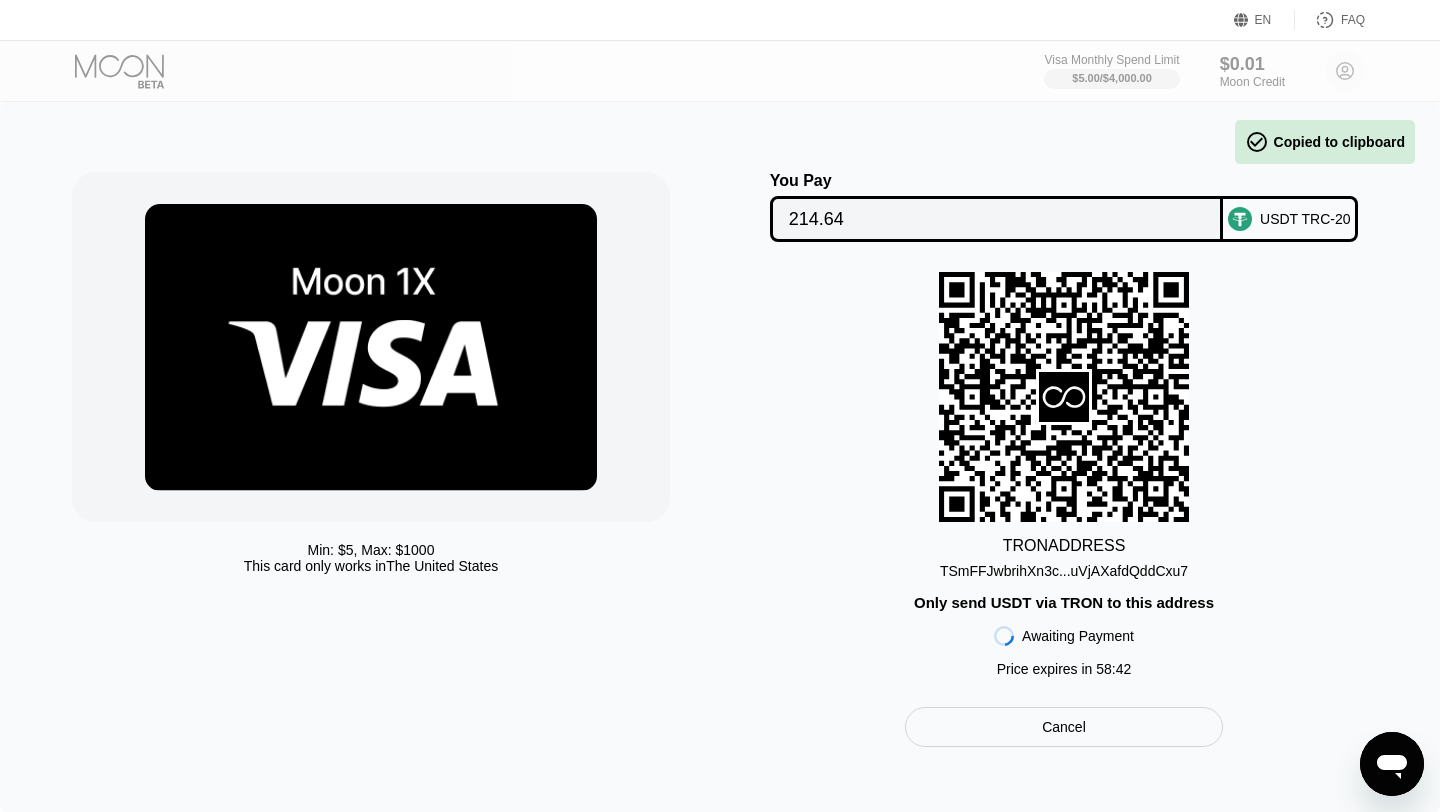 click on "Cancel" at bounding box center (1064, 727) 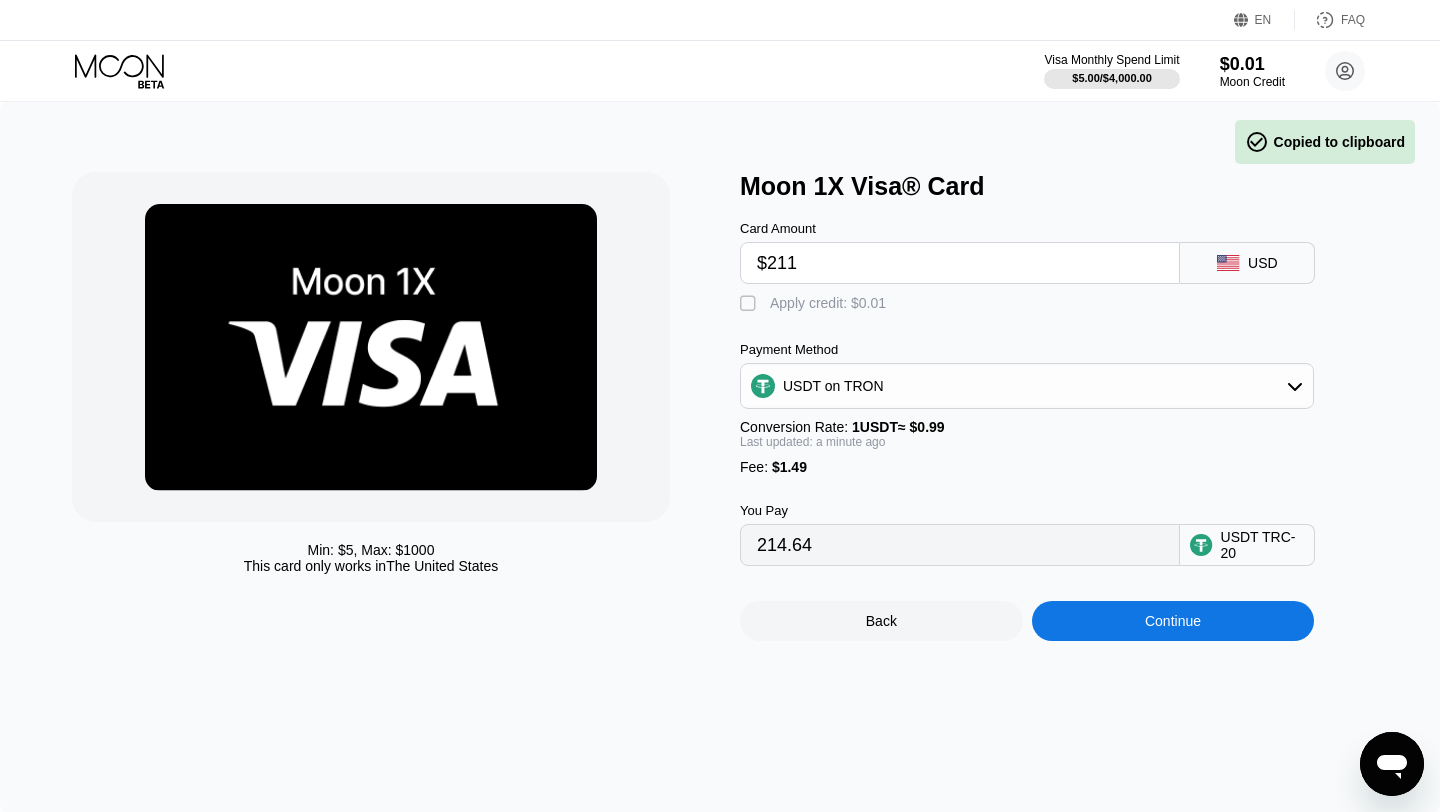 click on "$211" at bounding box center [960, 263] 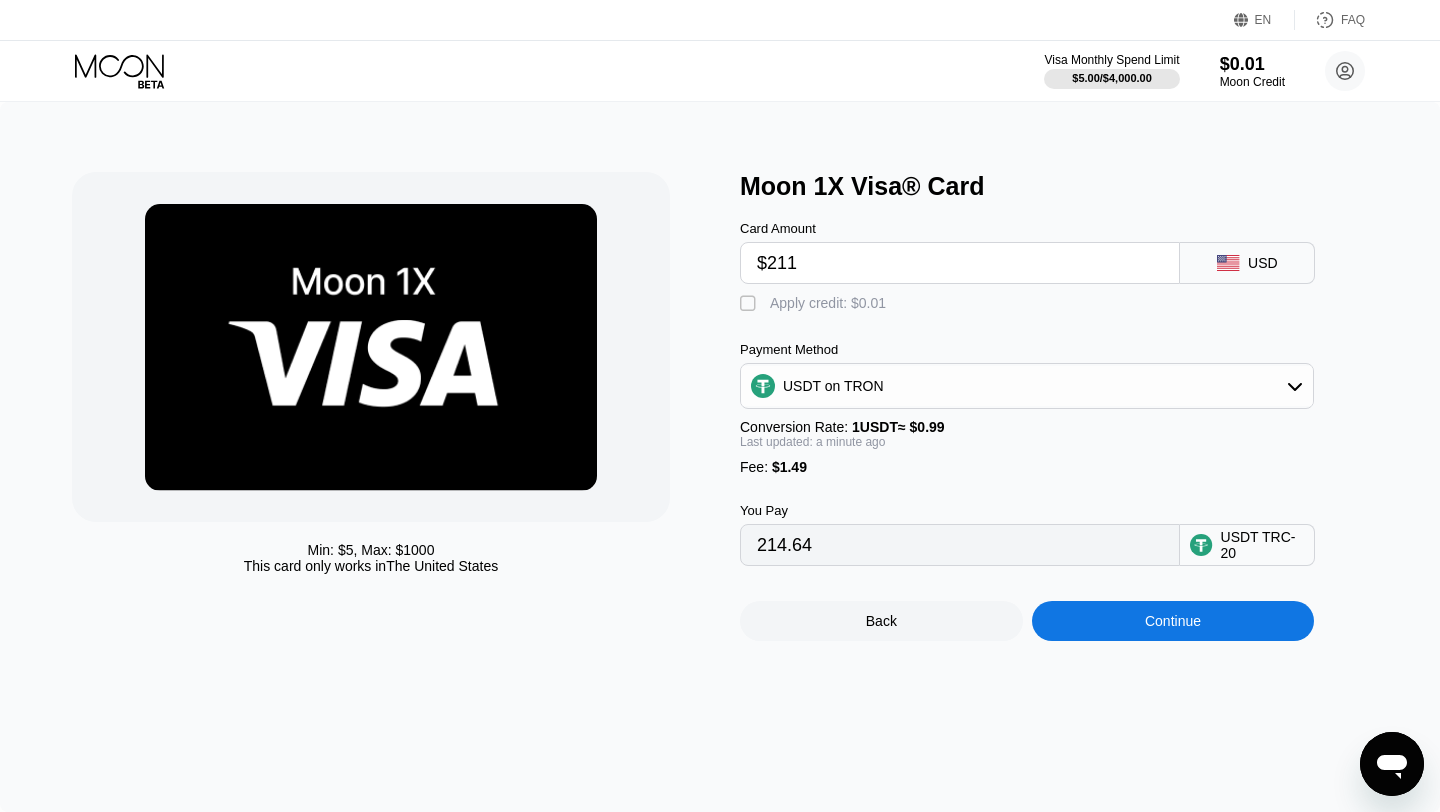 type on "$1" 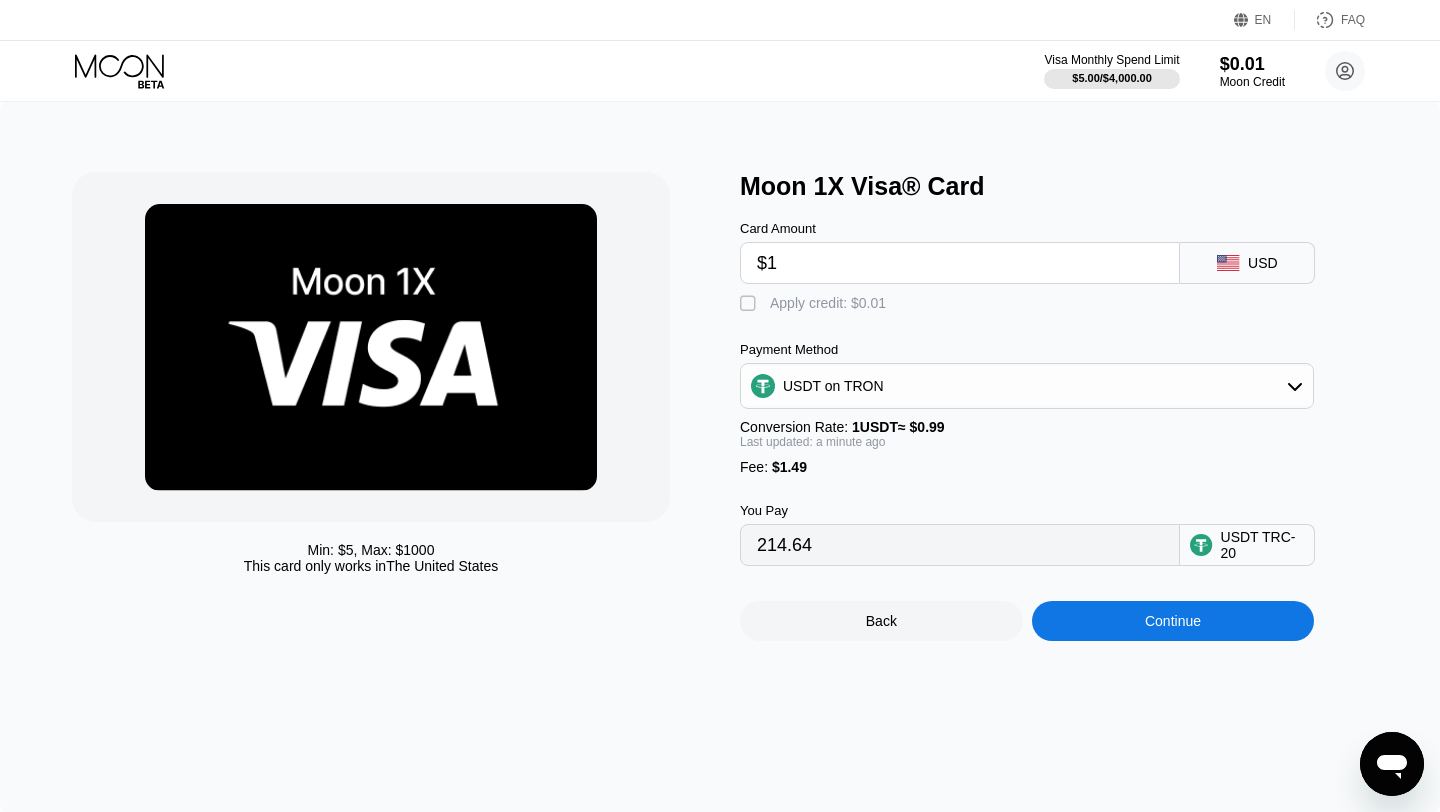 type on "2.52" 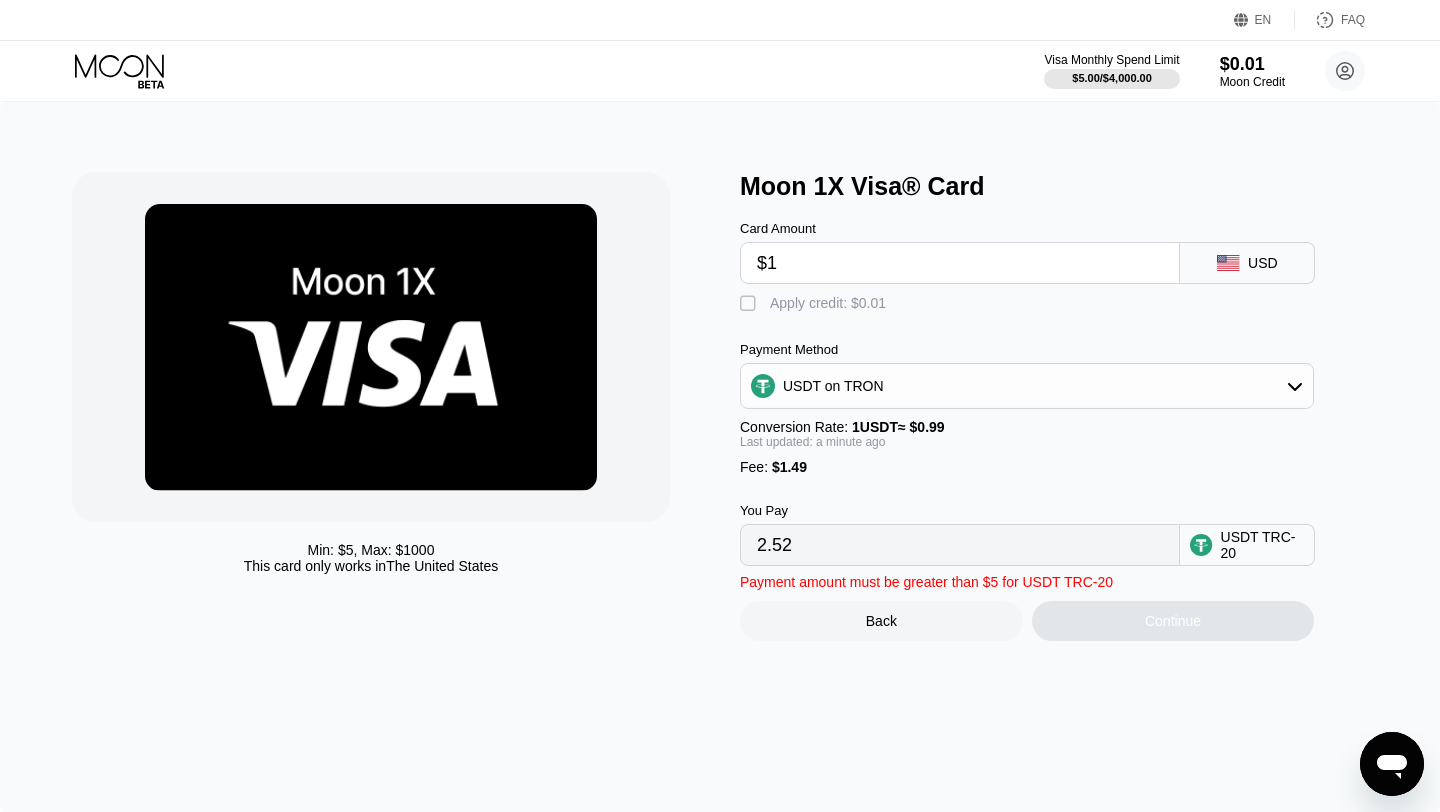 type on "$10" 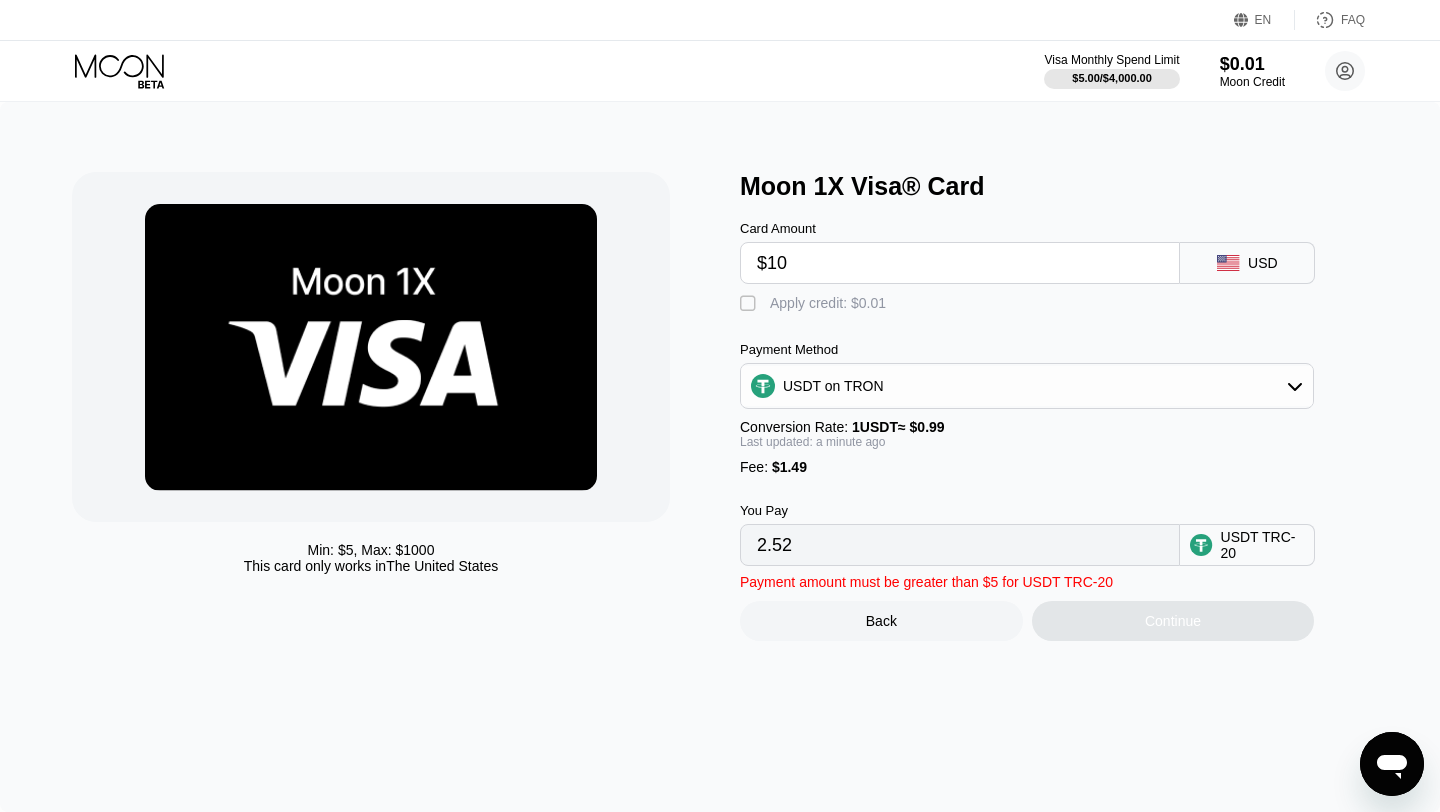 type on "11.61" 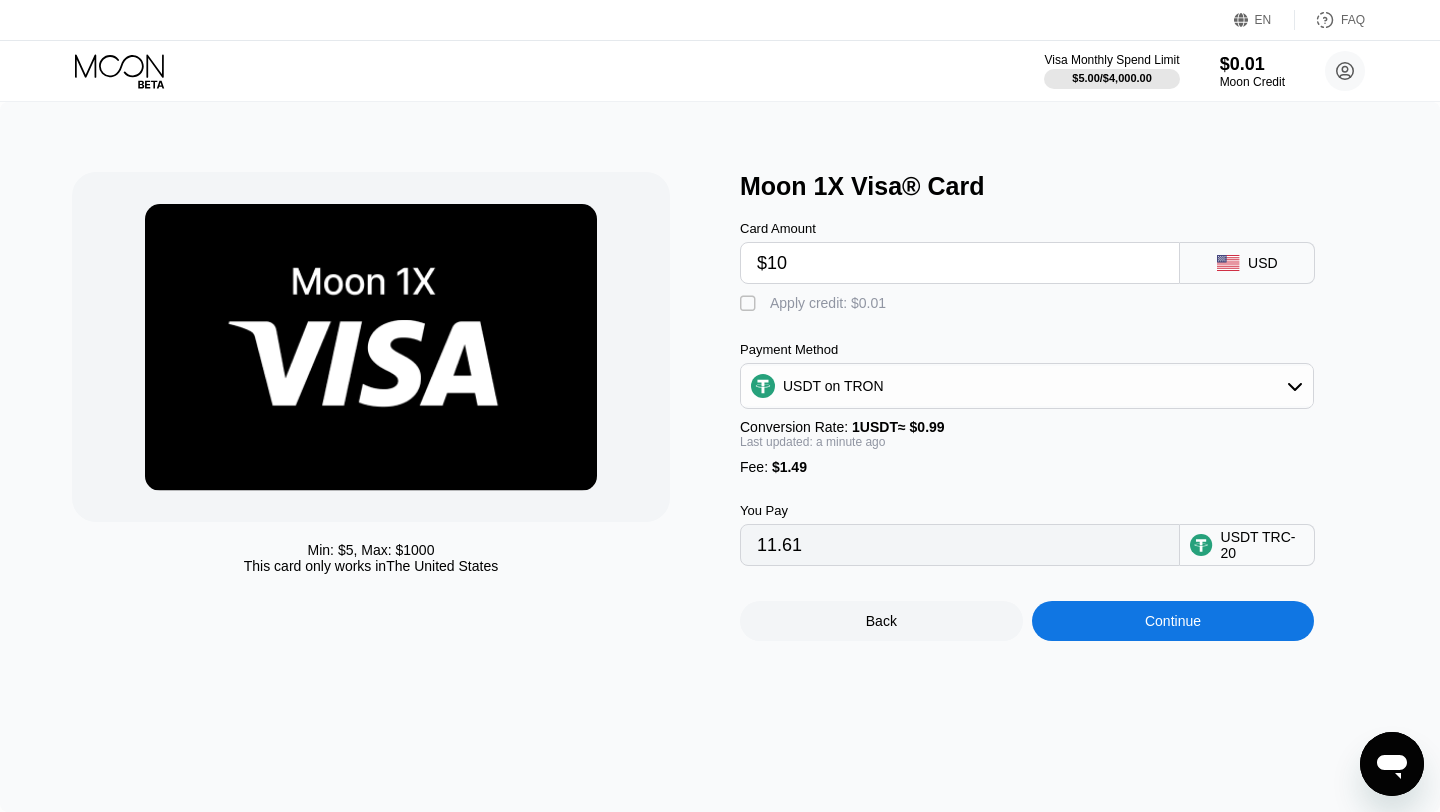 type on "$101" 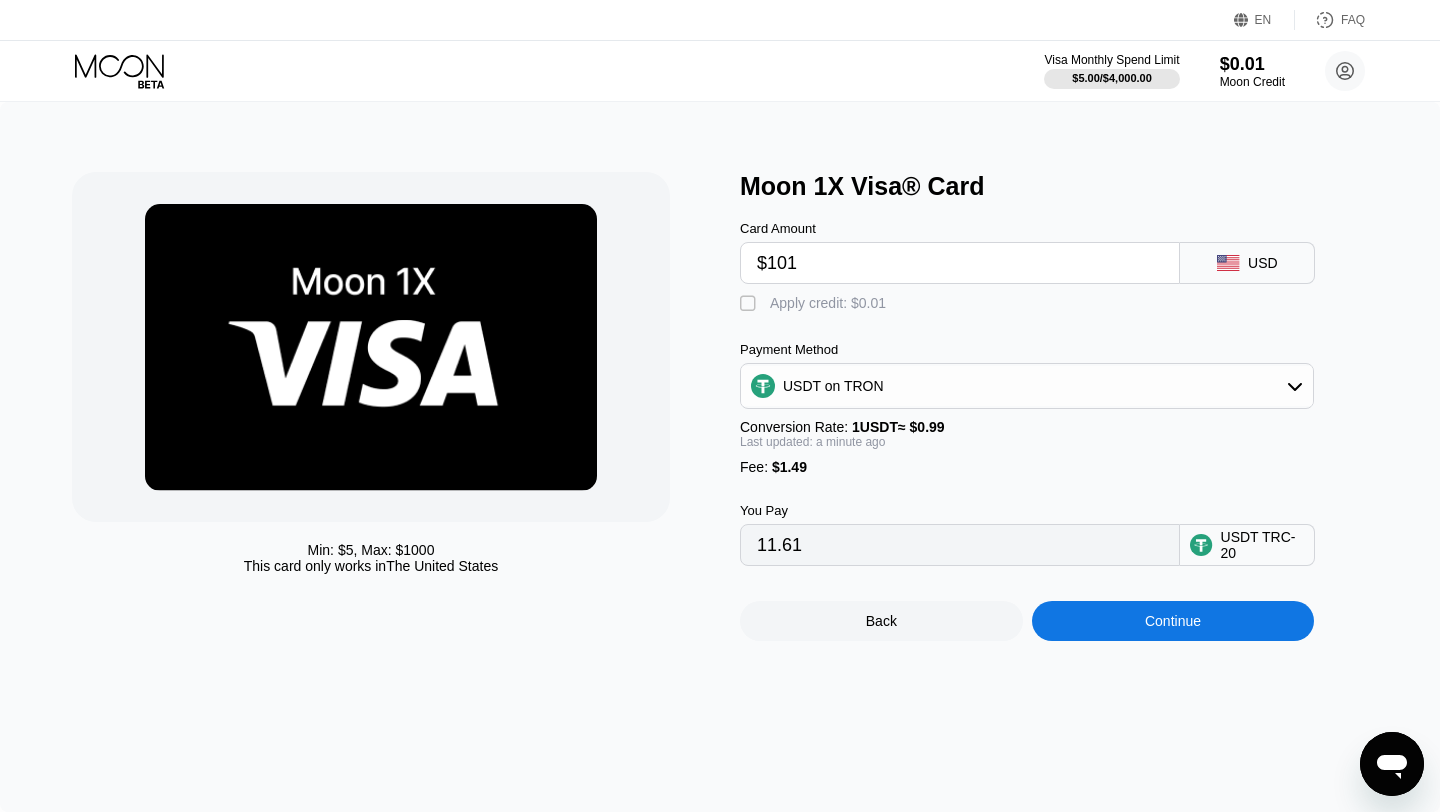 type on "103.53" 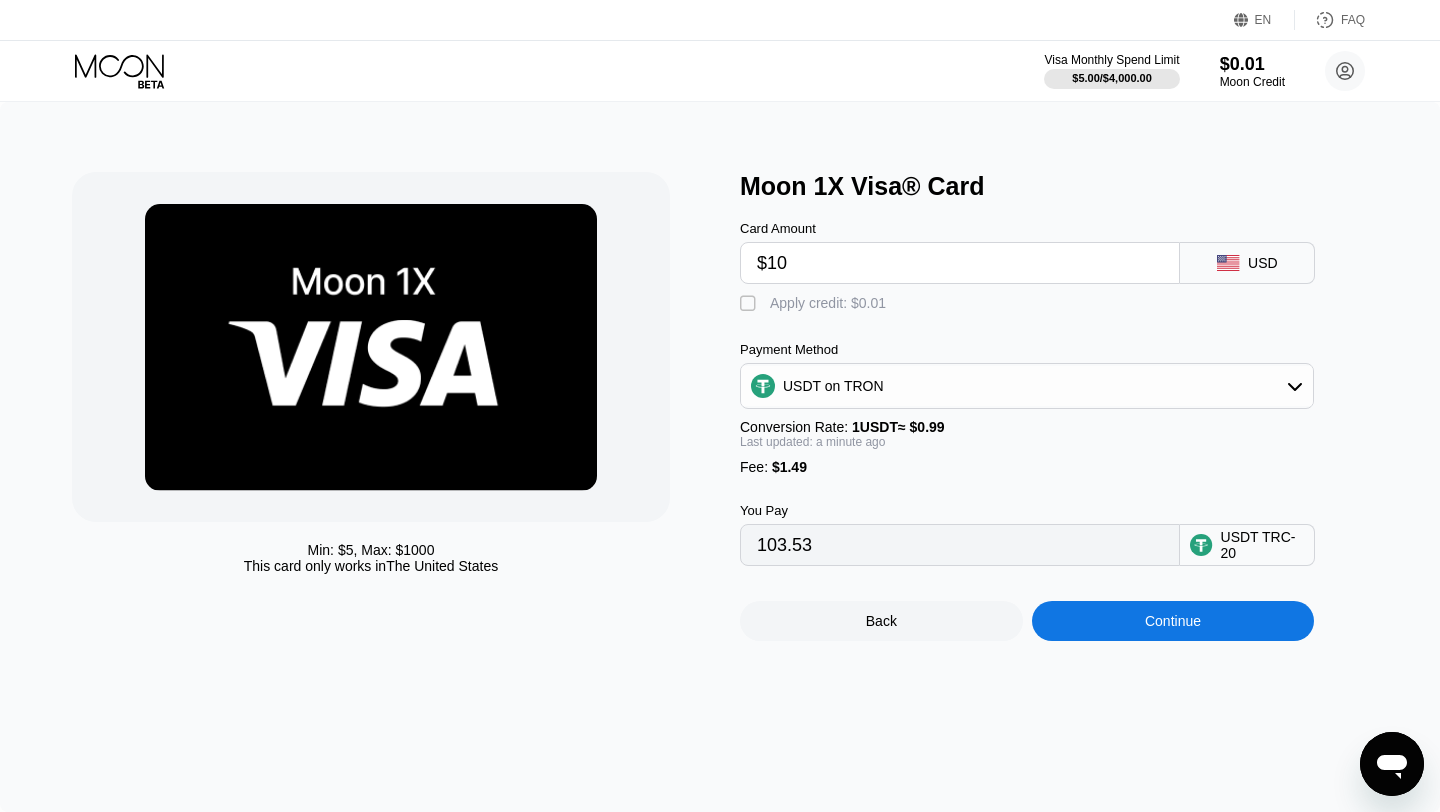 type on "$1" 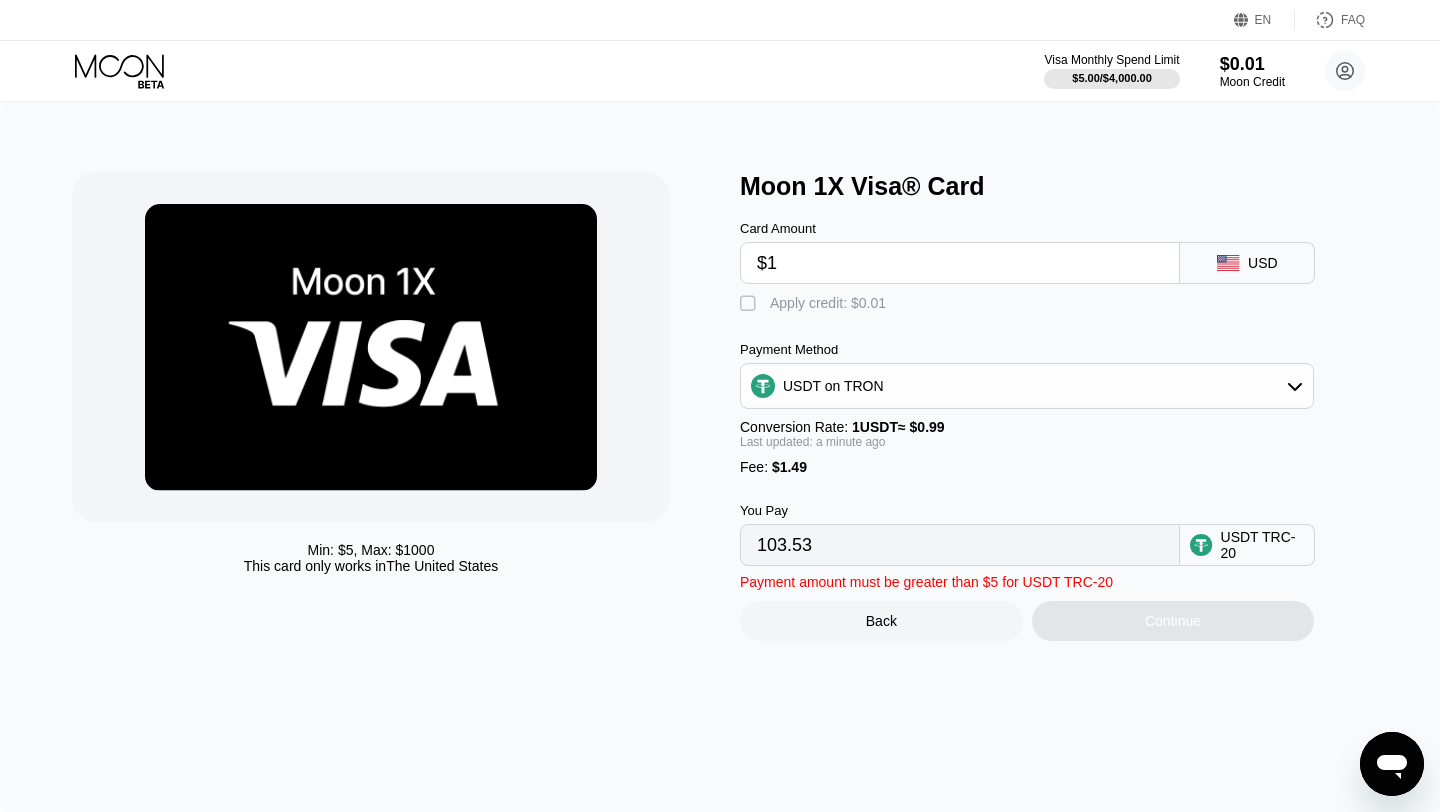 type on "2.52" 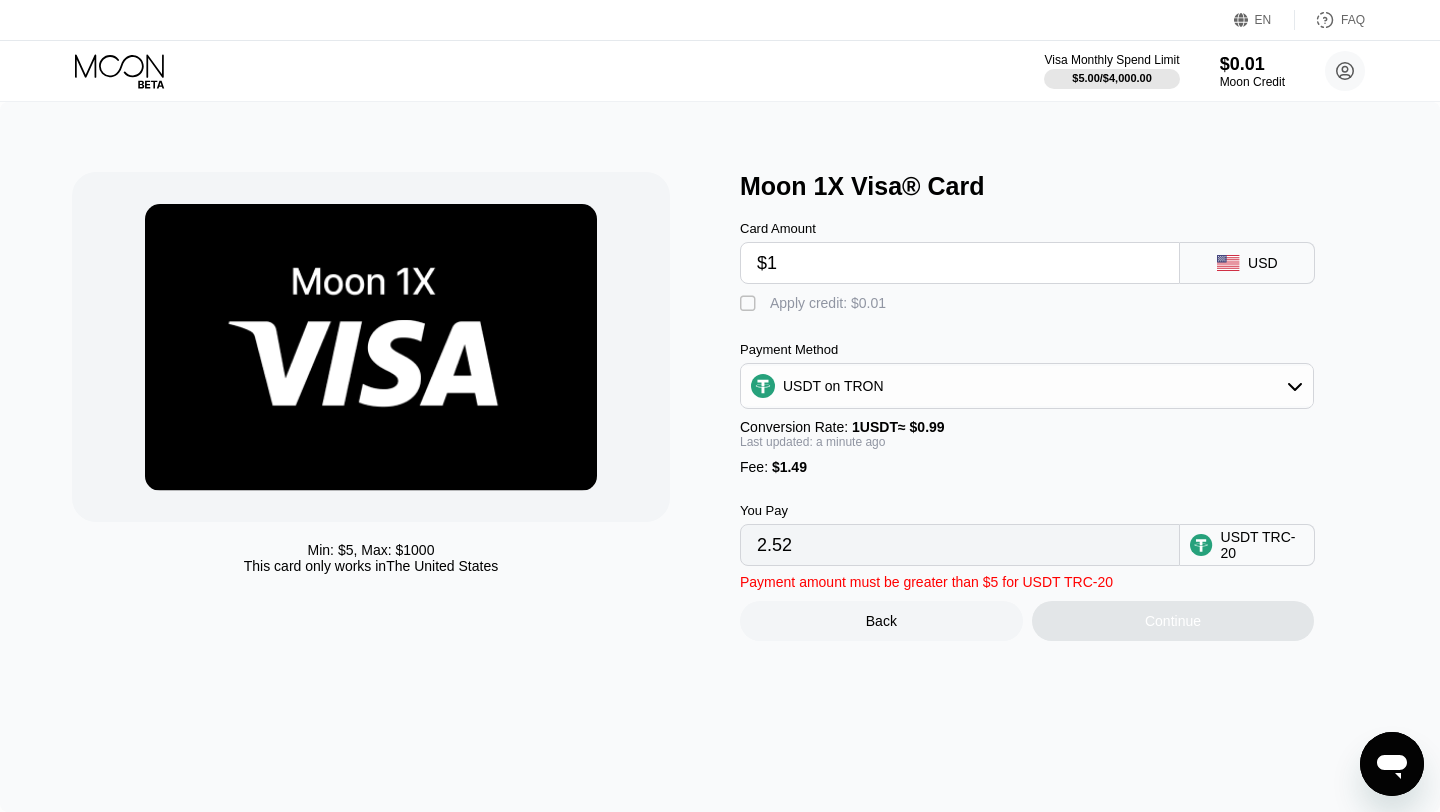 type 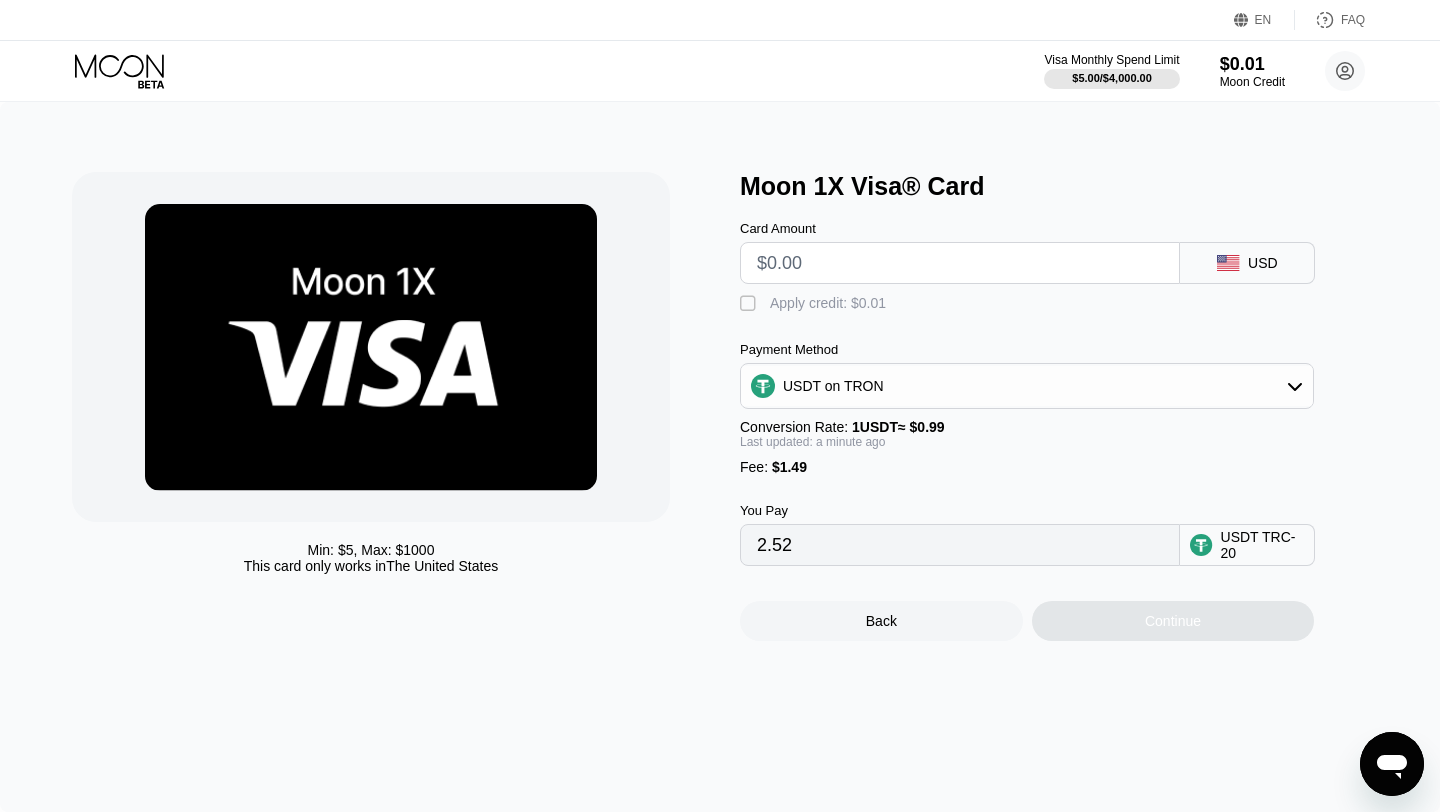 type on "0.00" 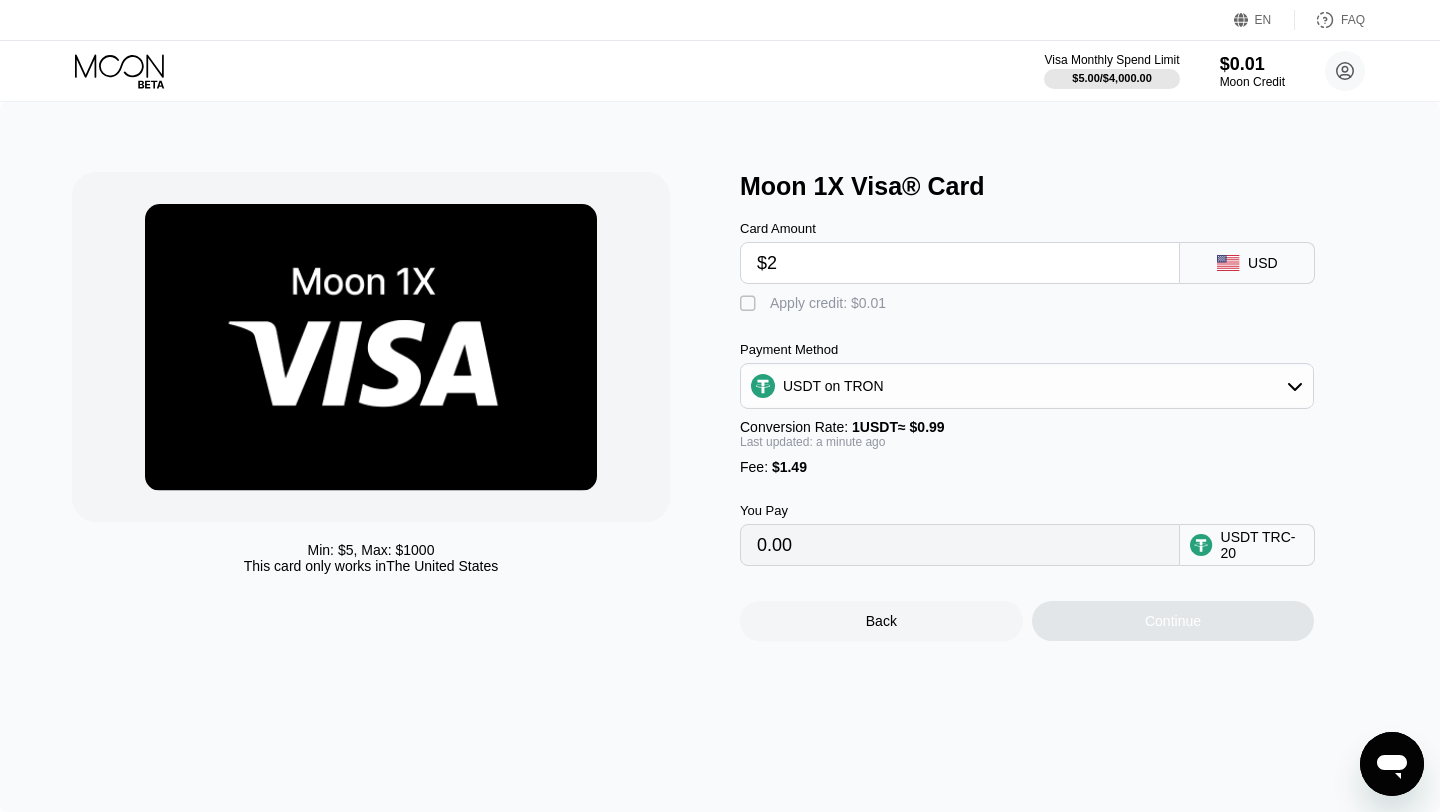 type on "$21" 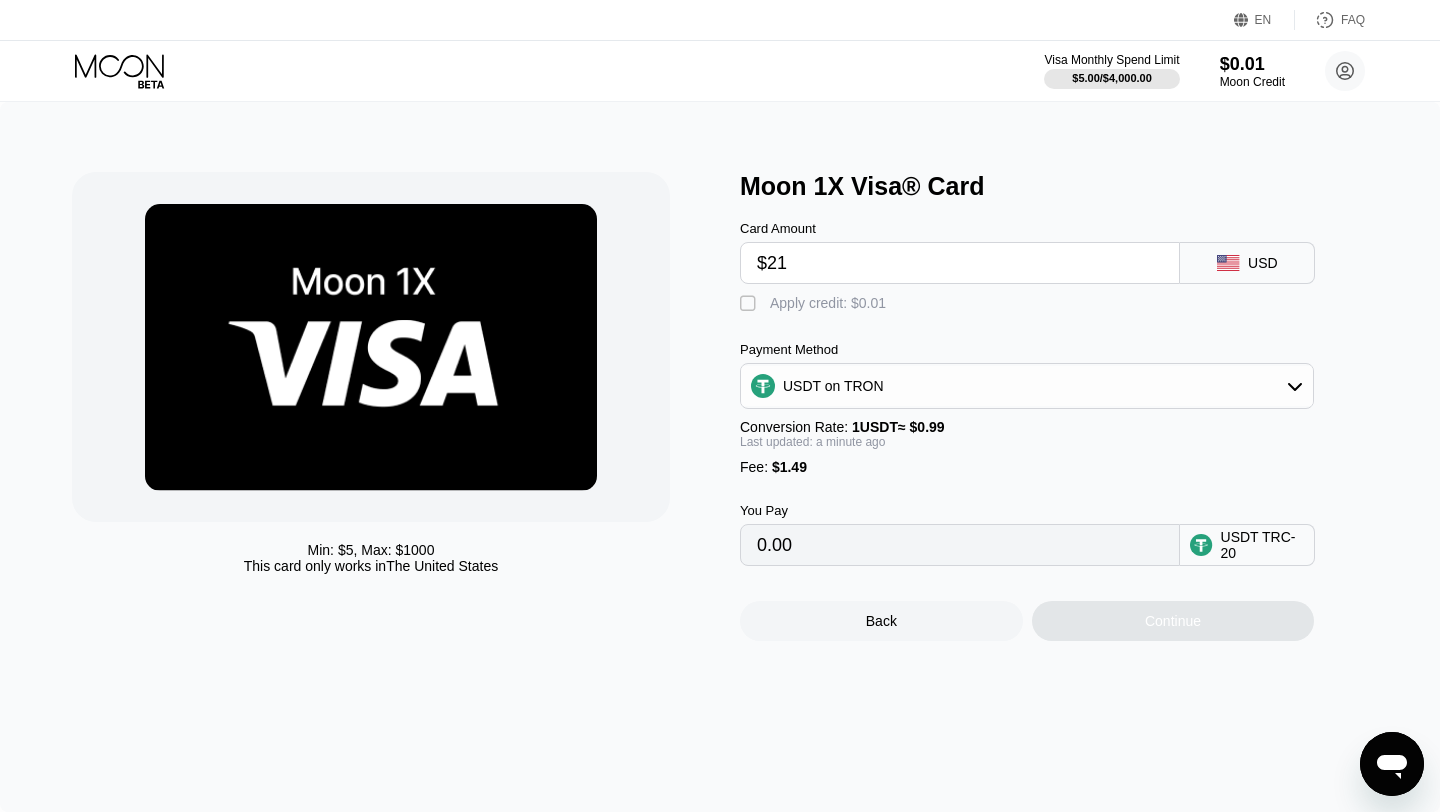 type on "22.72" 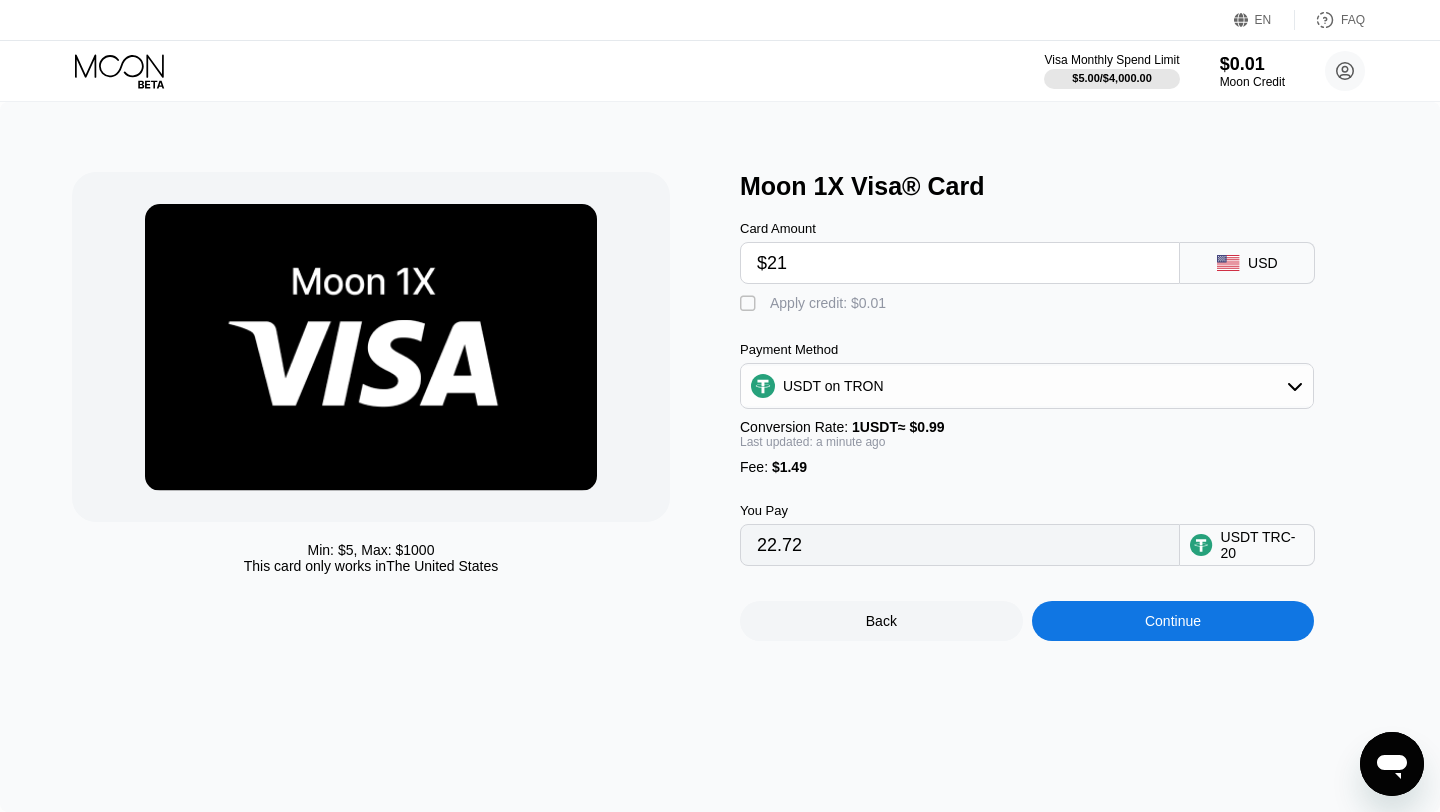type on "$214" 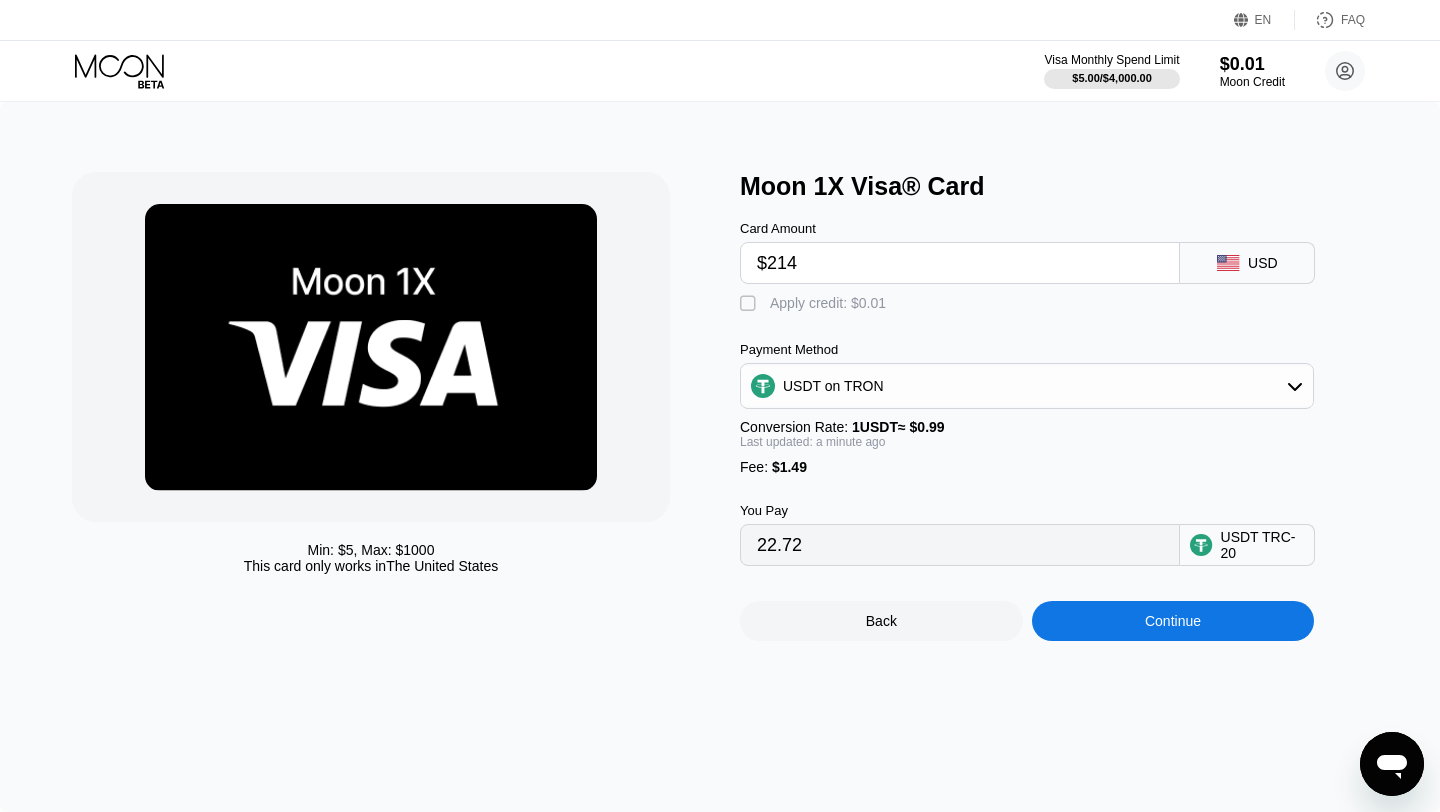 type on "217.67" 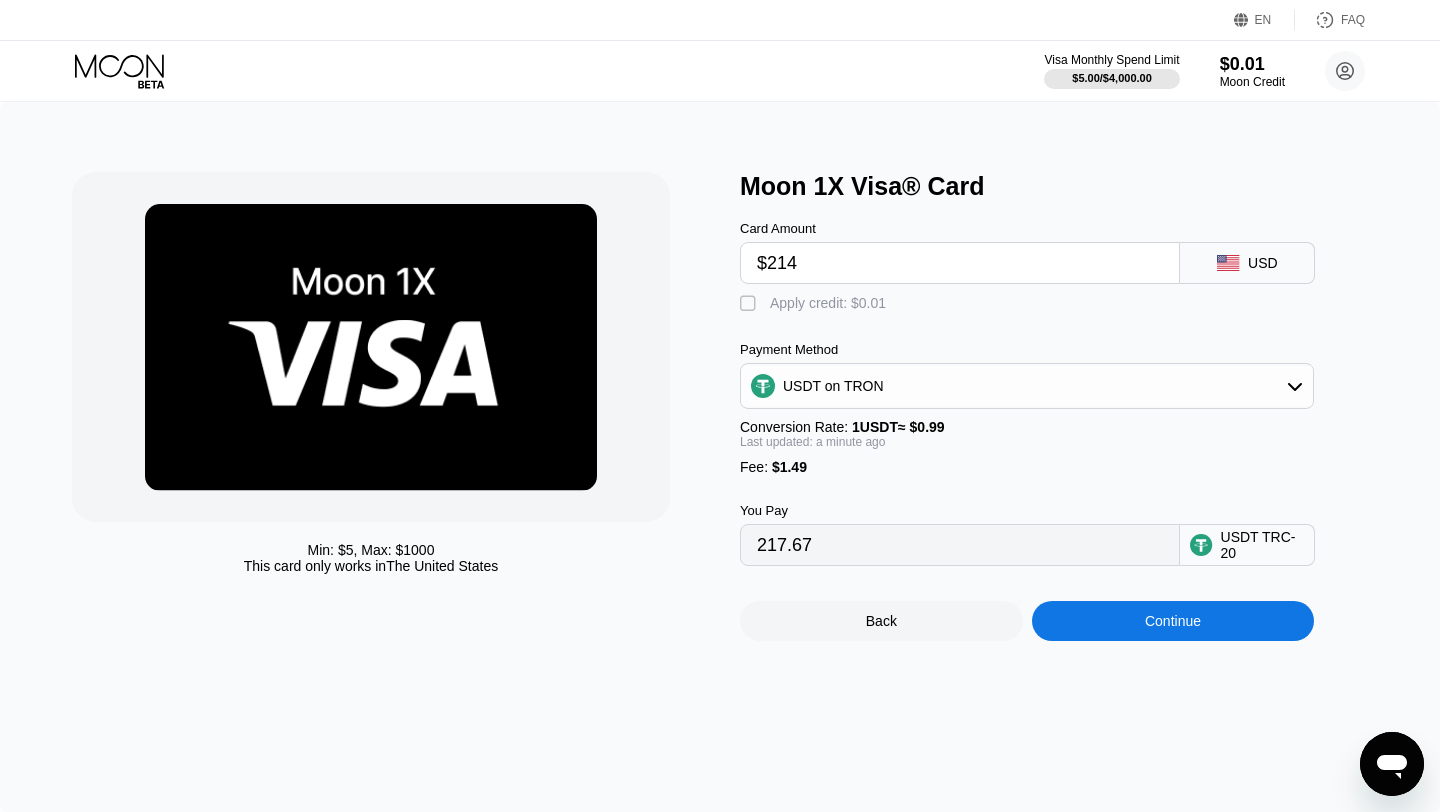 type on "$21" 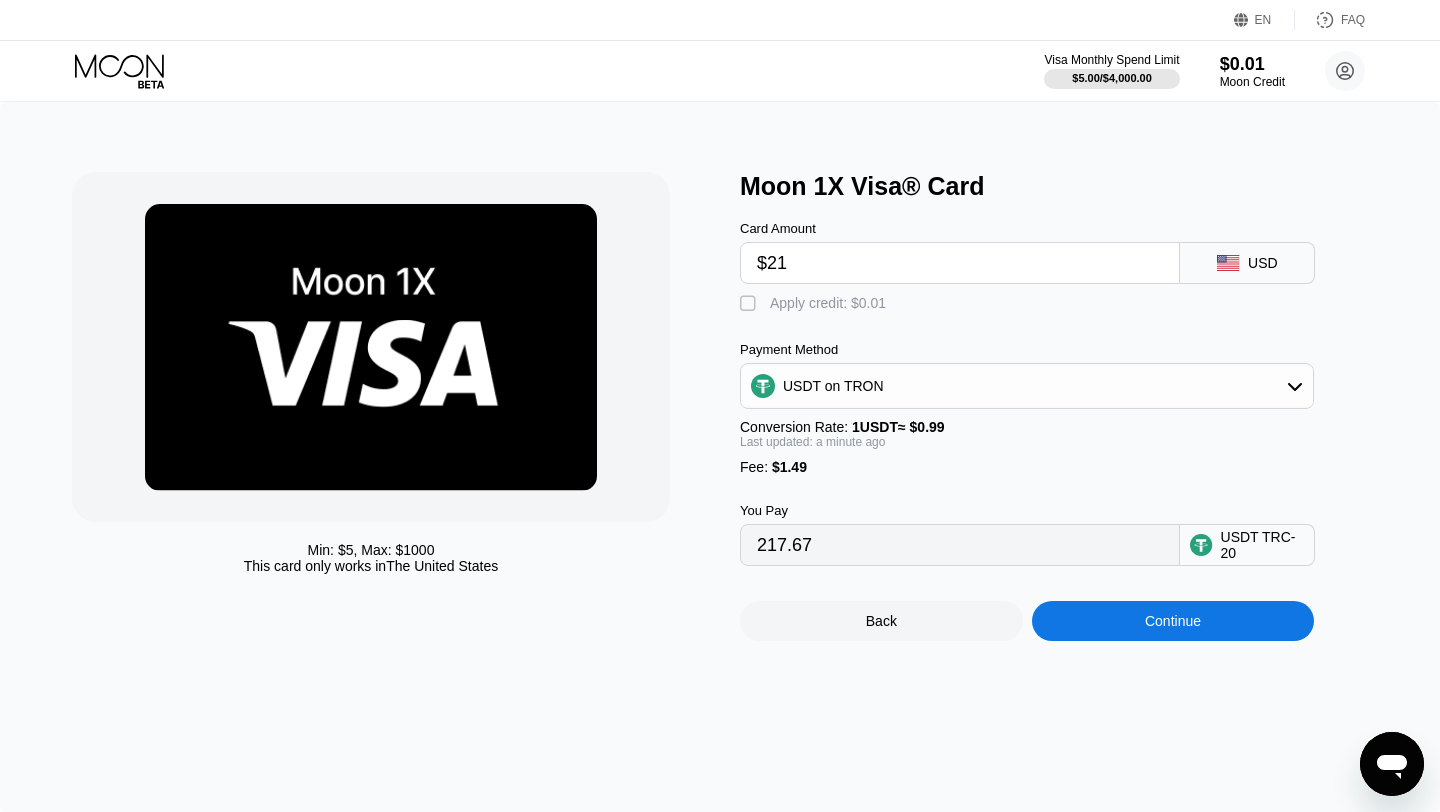 type on "22.72" 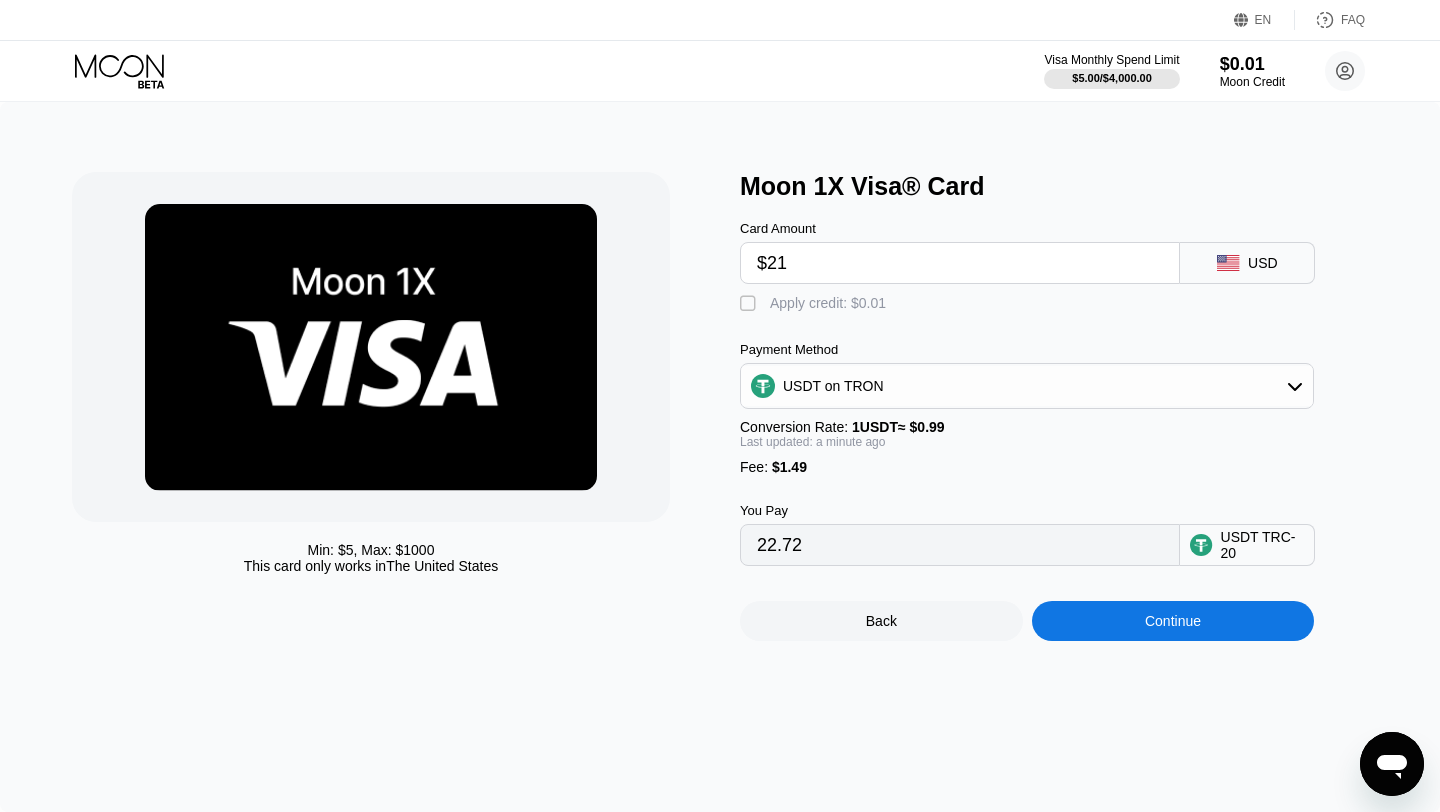 type on "$212" 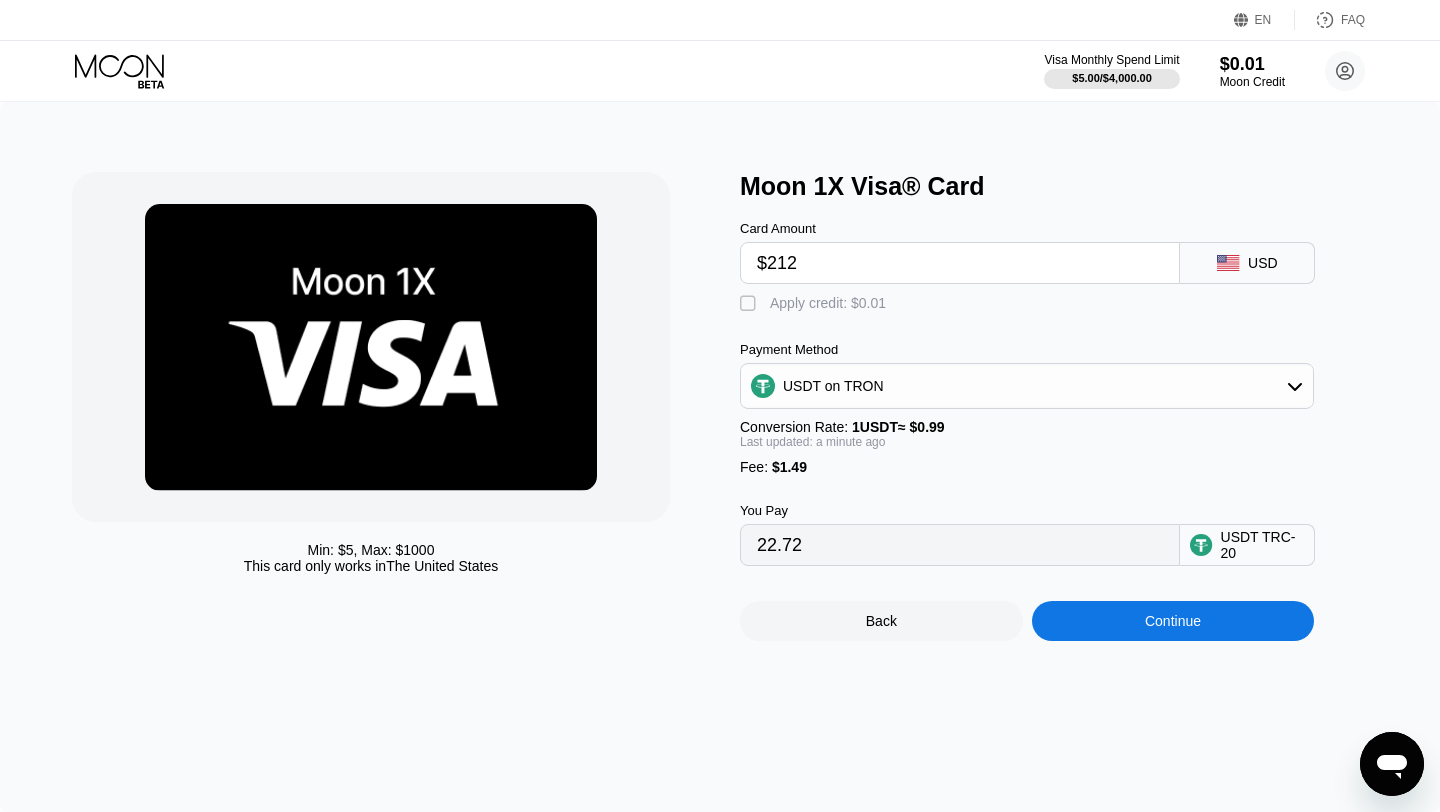 type on "215.65" 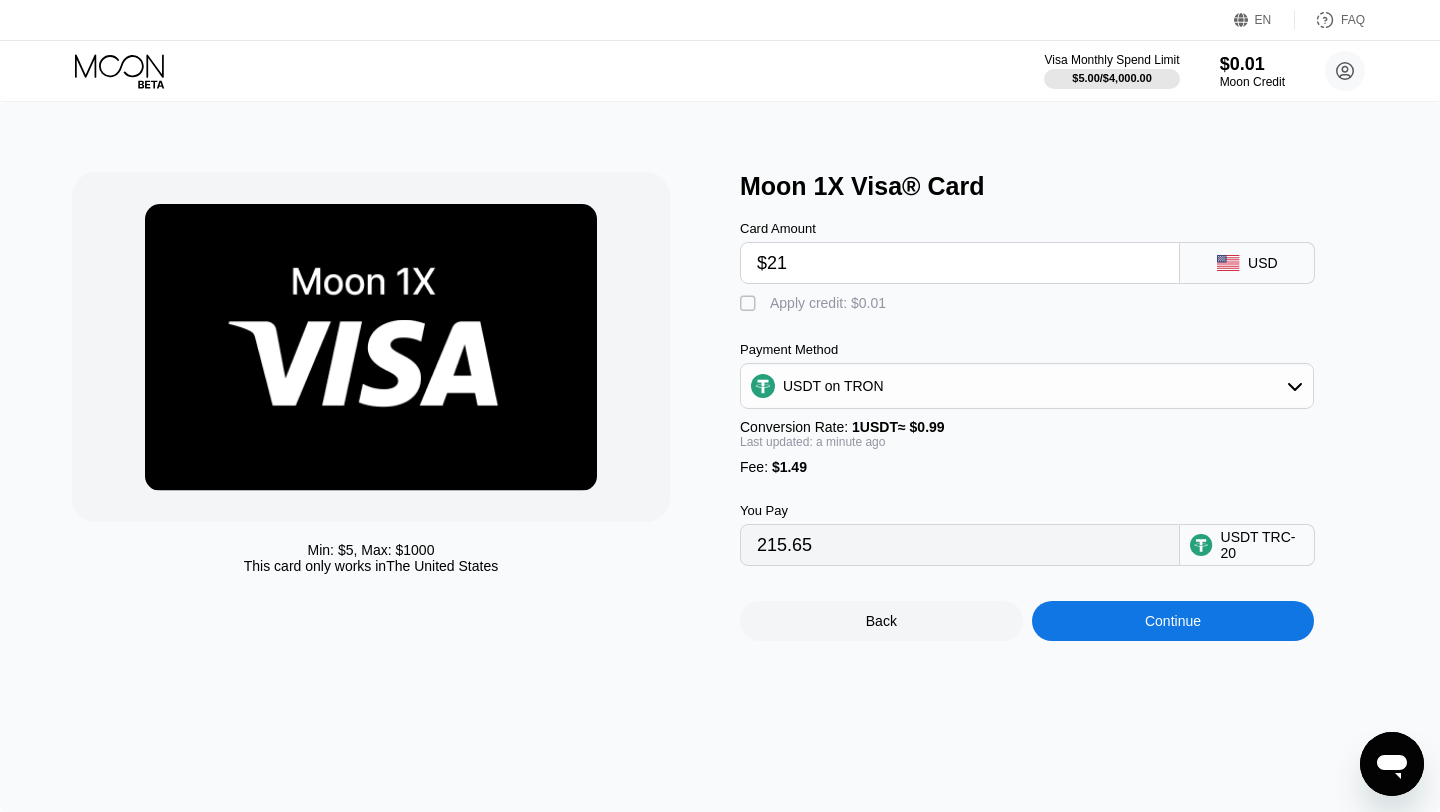 type on "$211" 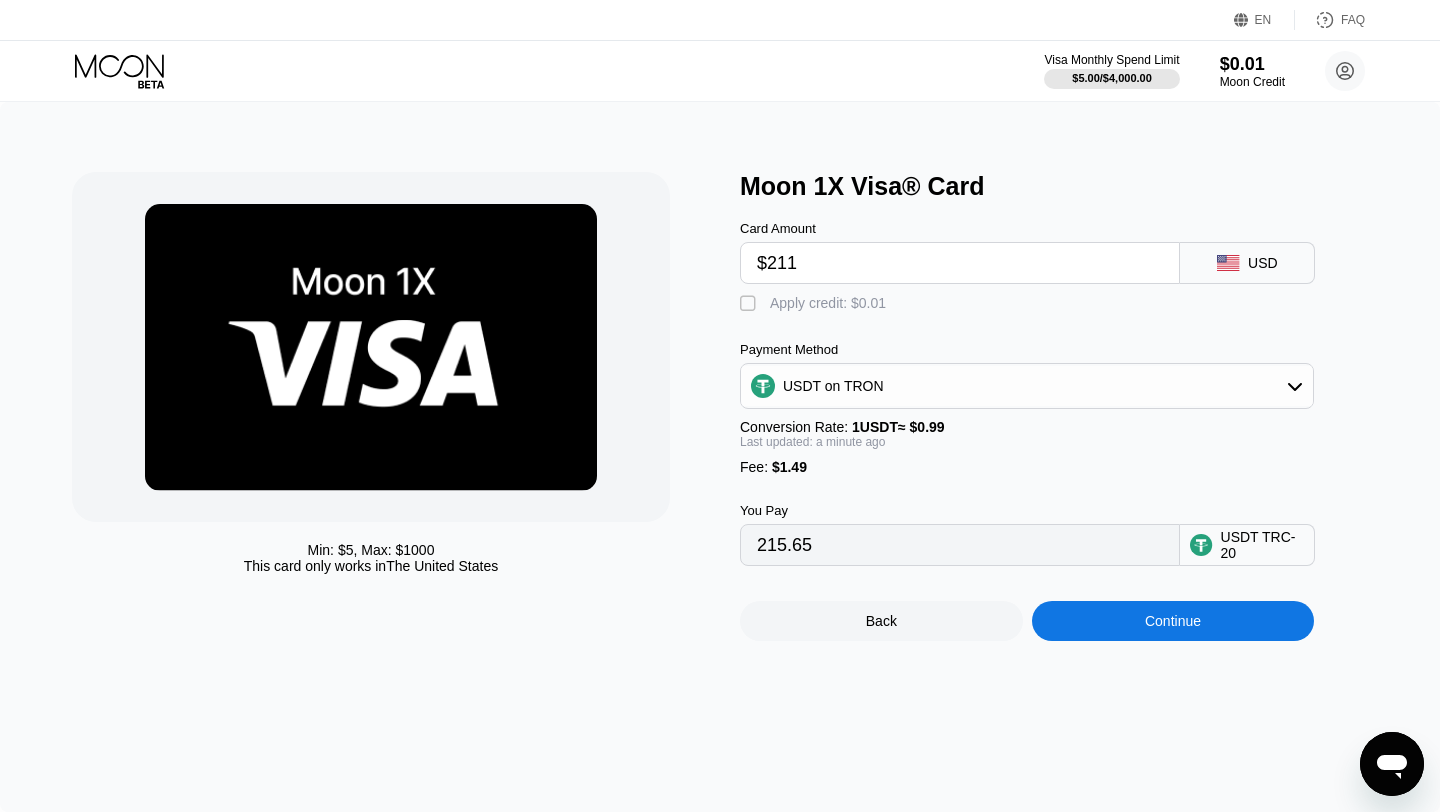 type on "214.64" 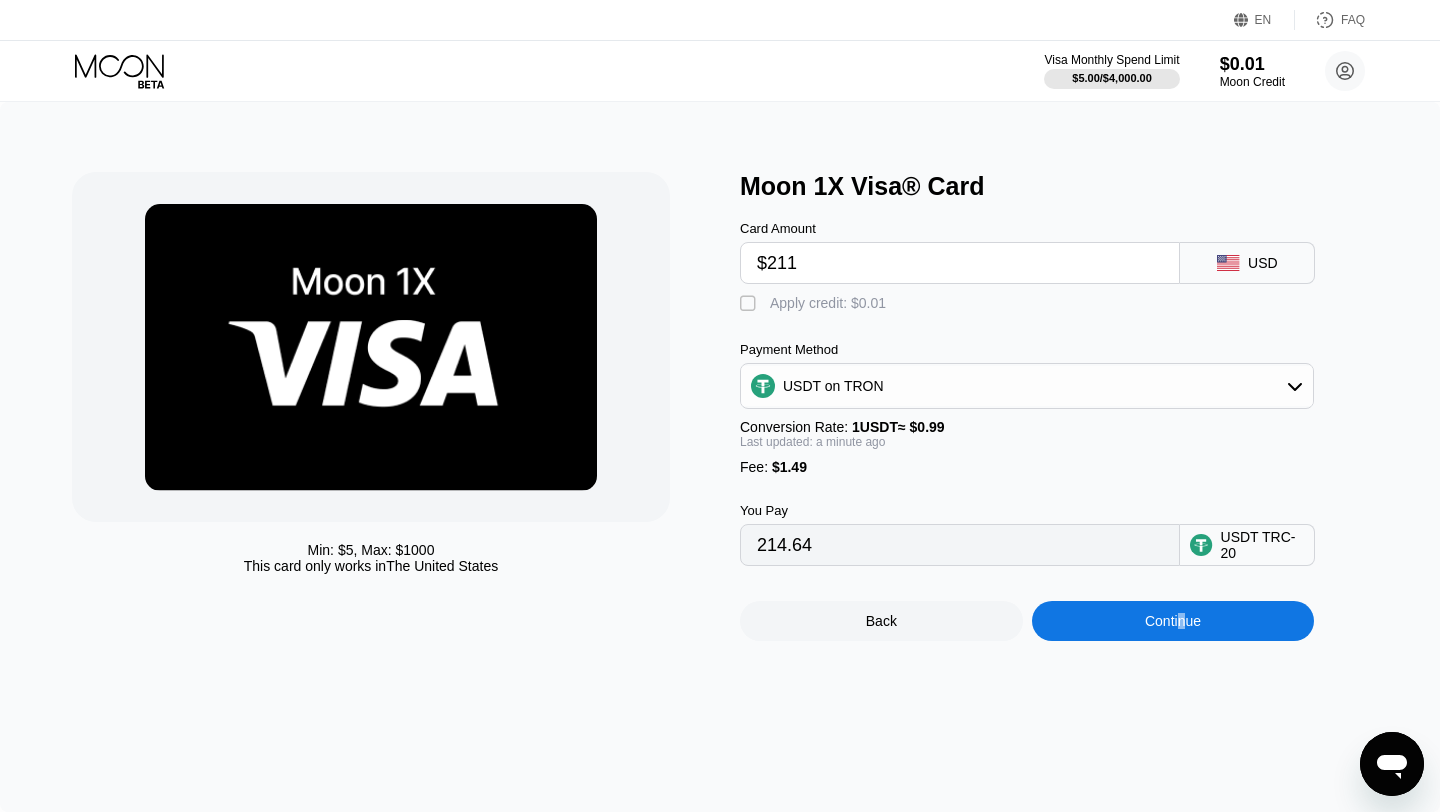 click on "Continue" at bounding box center [1173, 621] 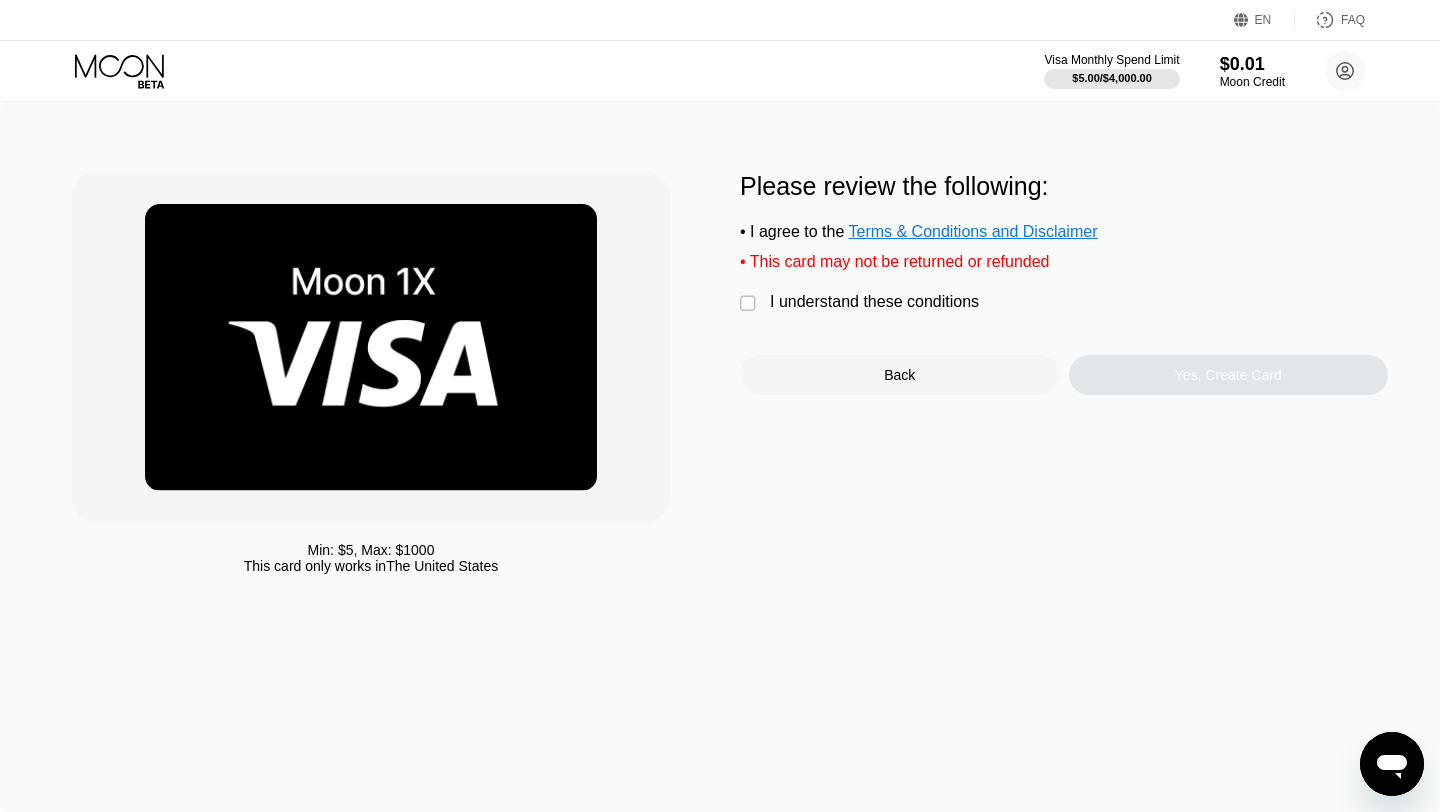 click on "I understand these conditions" at bounding box center (874, 302) 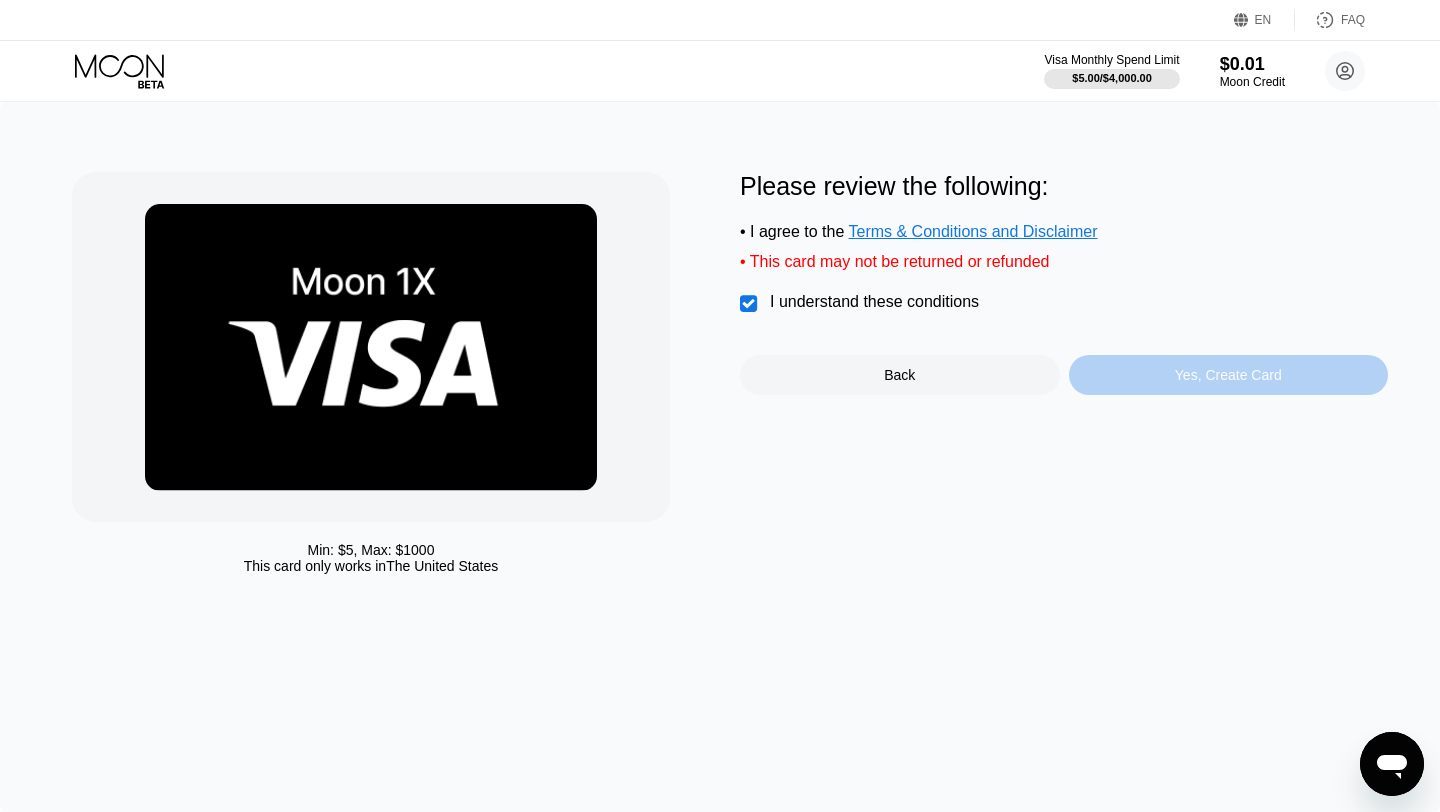 click on "Yes, Create Card" at bounding box center [1228, 375] 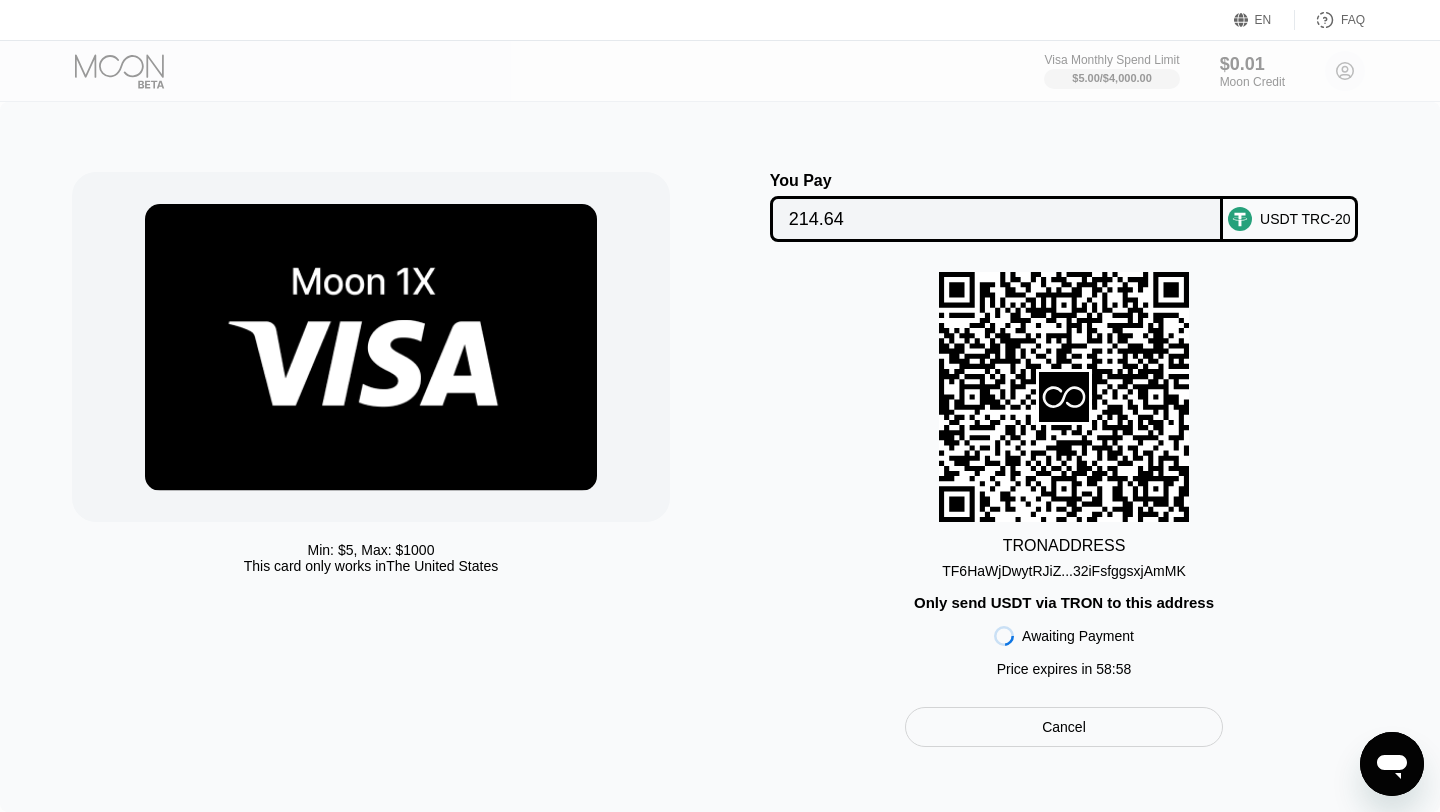 click on "TF6HaWjDwytRJiZ...32iFsfggsxjAmMK" at bounding box center (1063, 571) 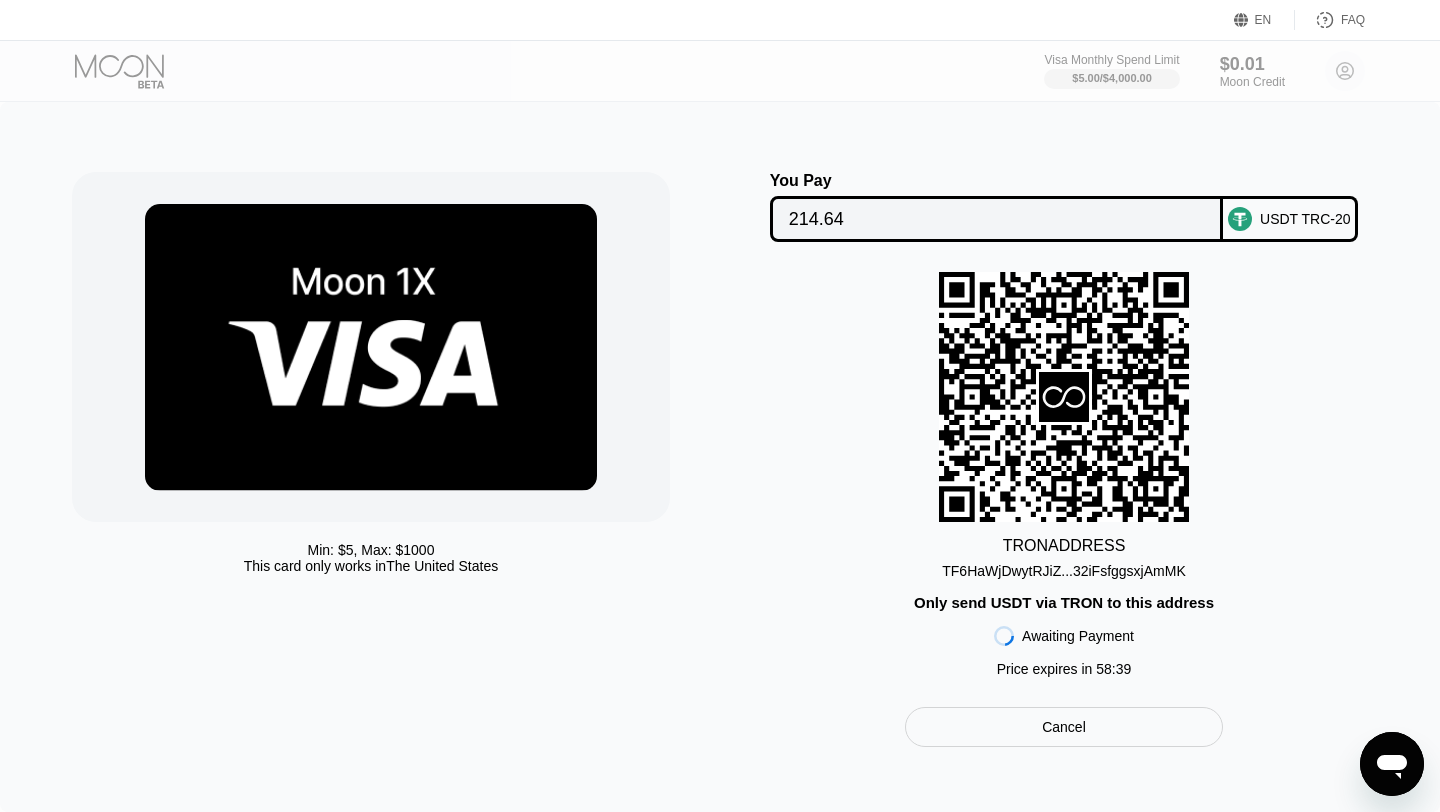 click on "214.64" at bounding box center [997, 219] 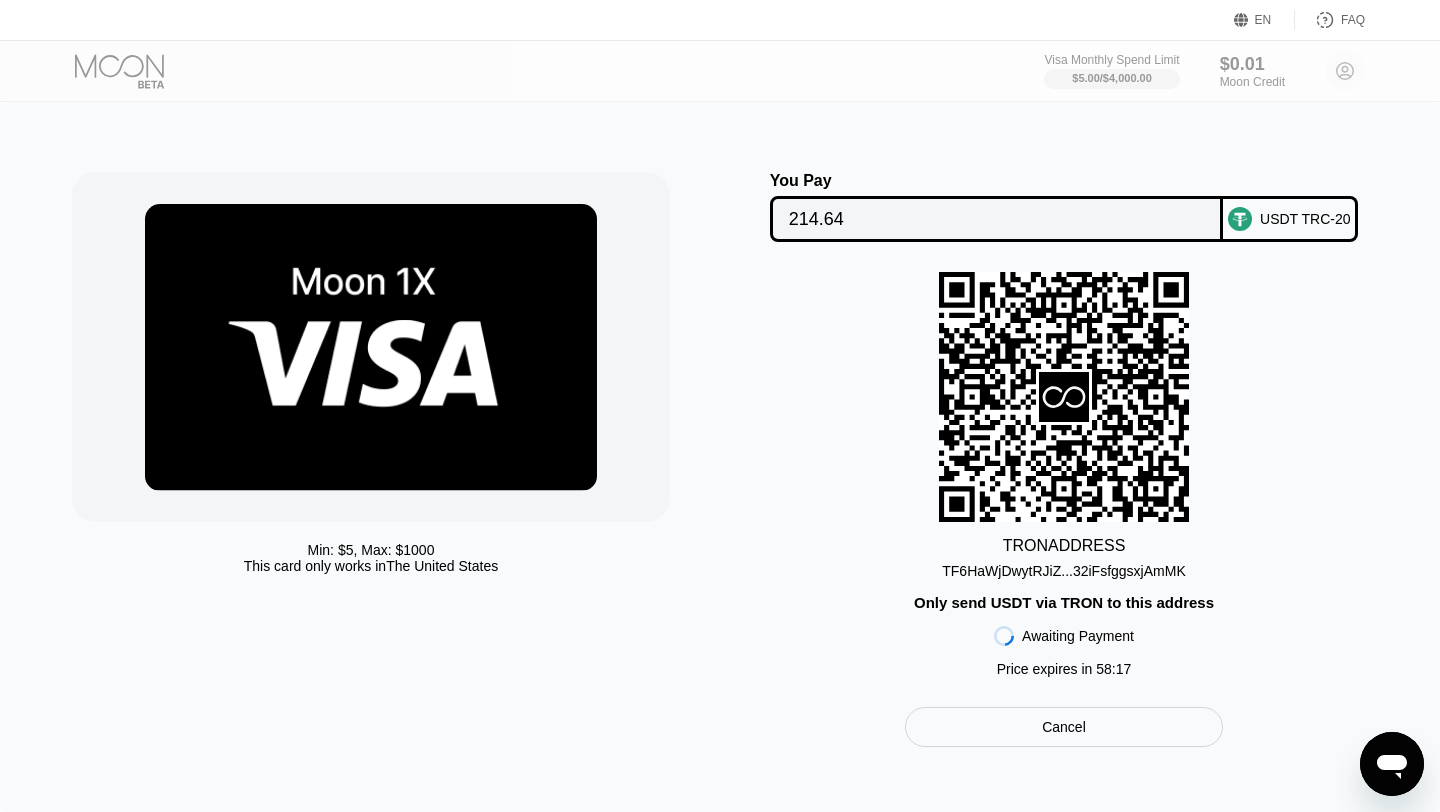 scroll, scrollTop: 0, scrollLeft: 0, axis: both 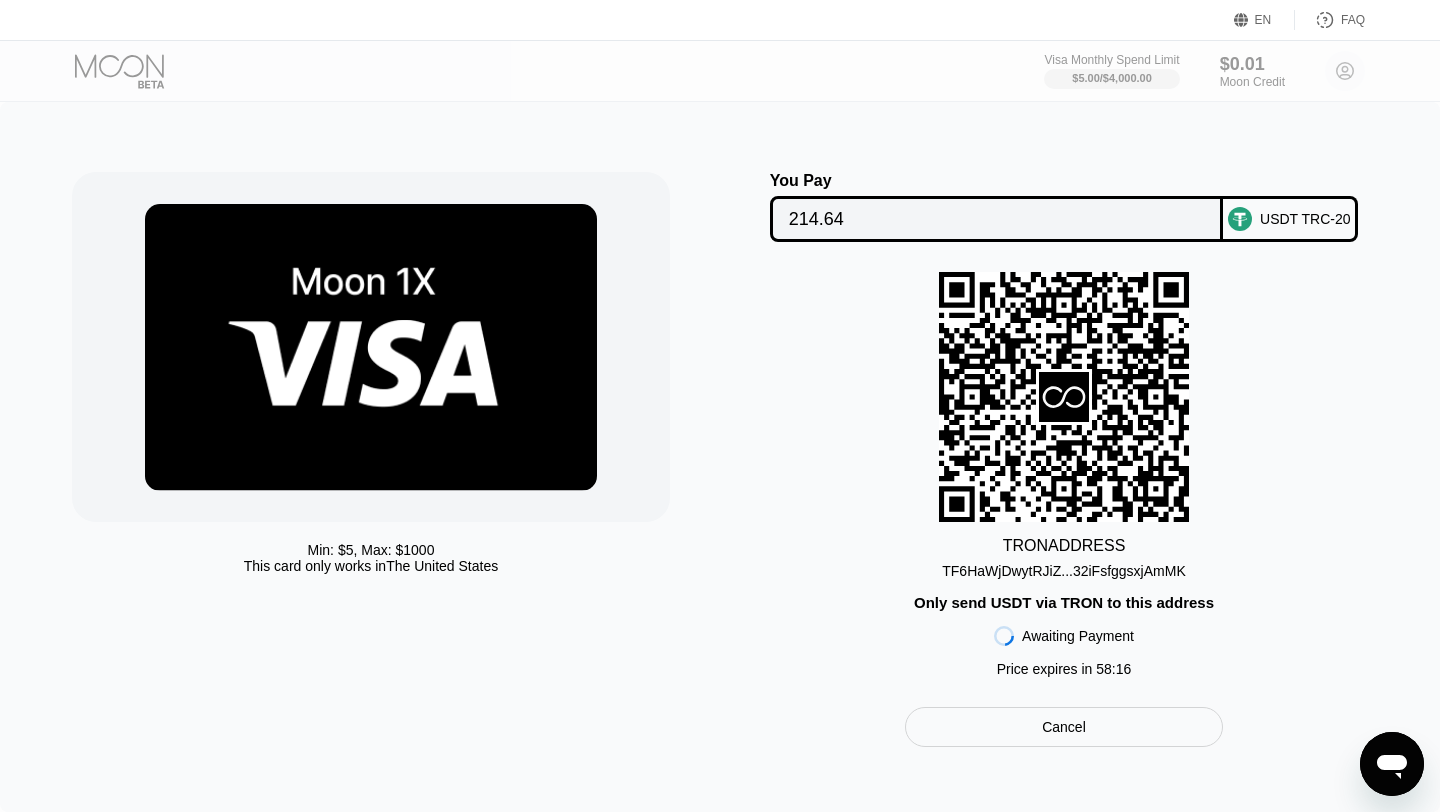 click on "Cancel" at bounding box center (1064, 727) 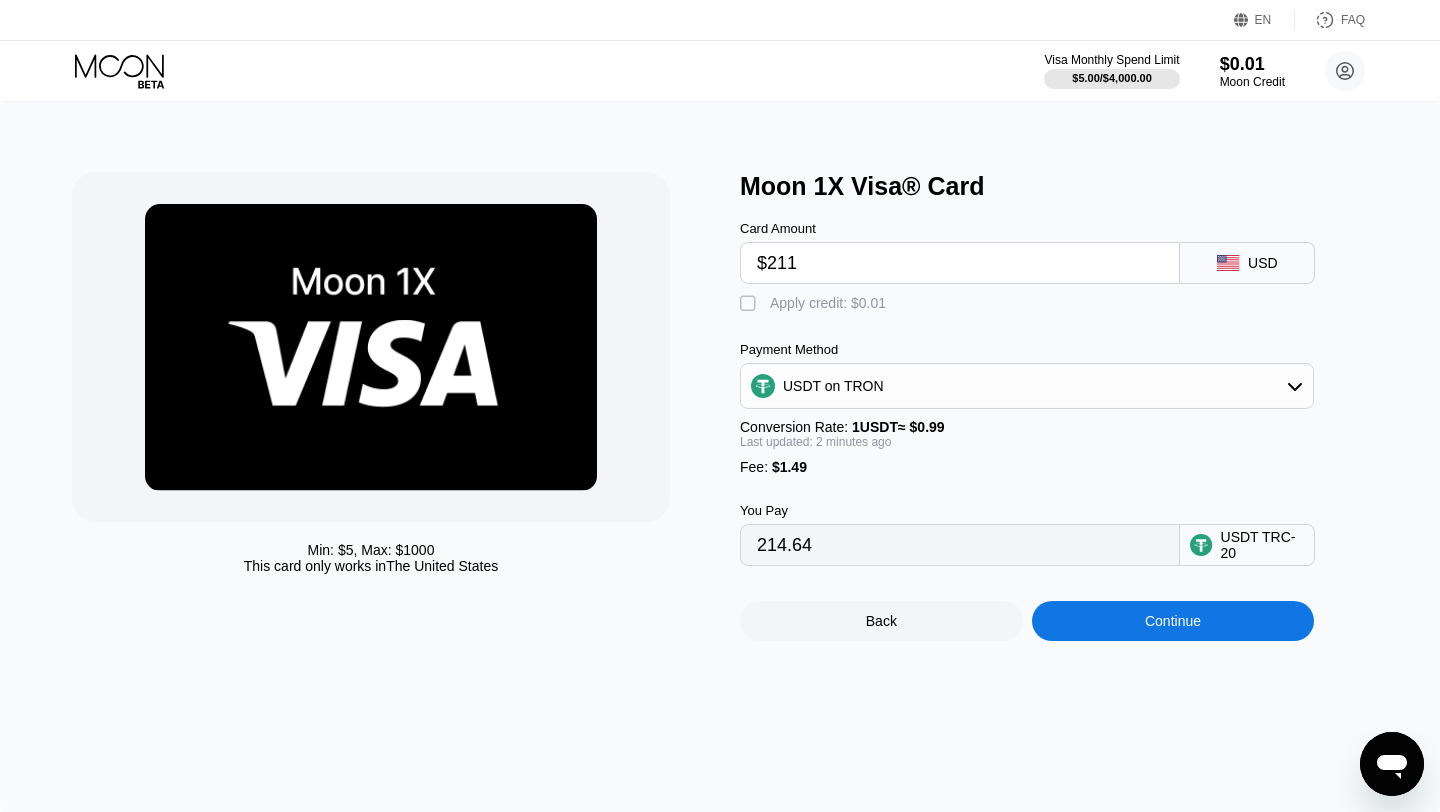 click on "$211" at bounding box center [960, 263] 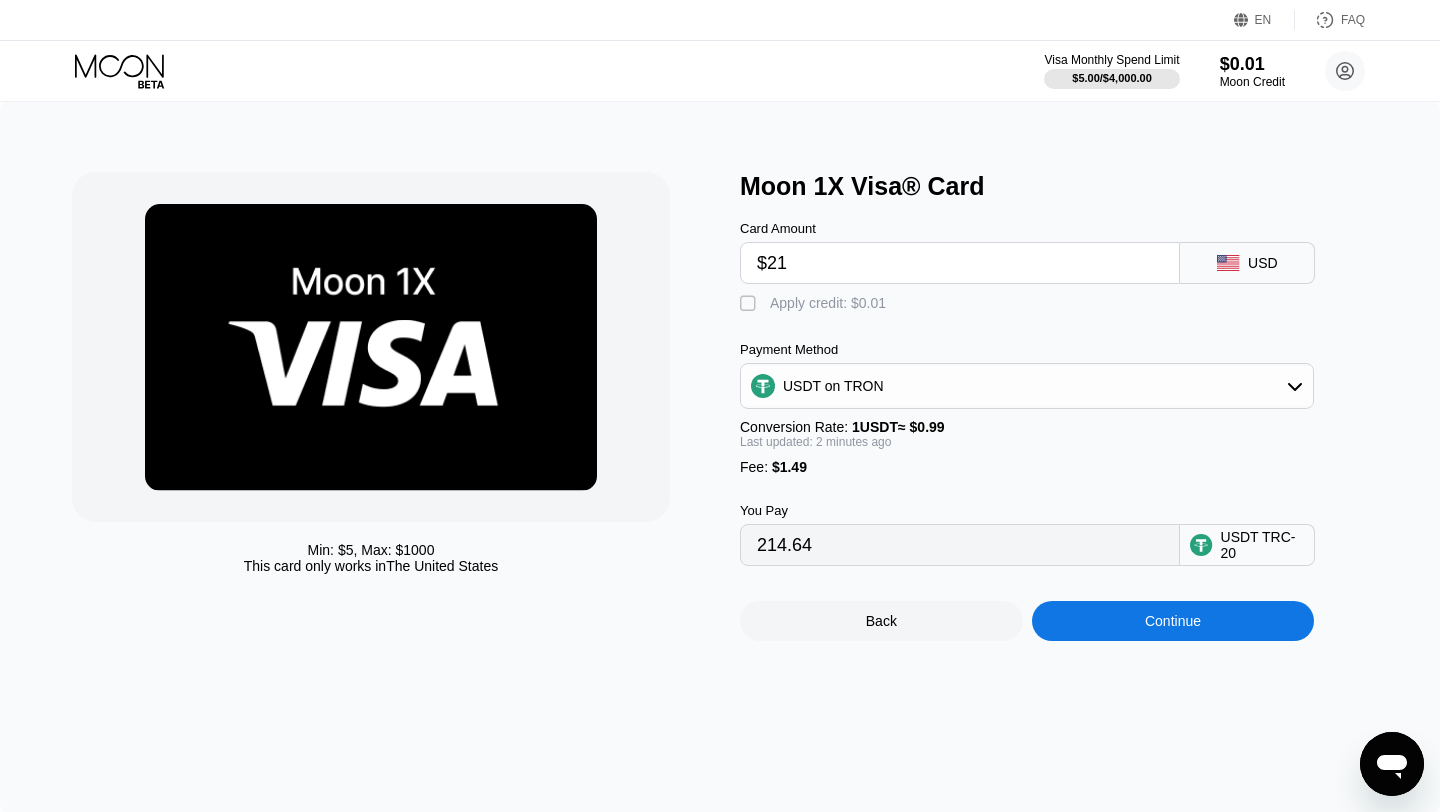 type on "$210" 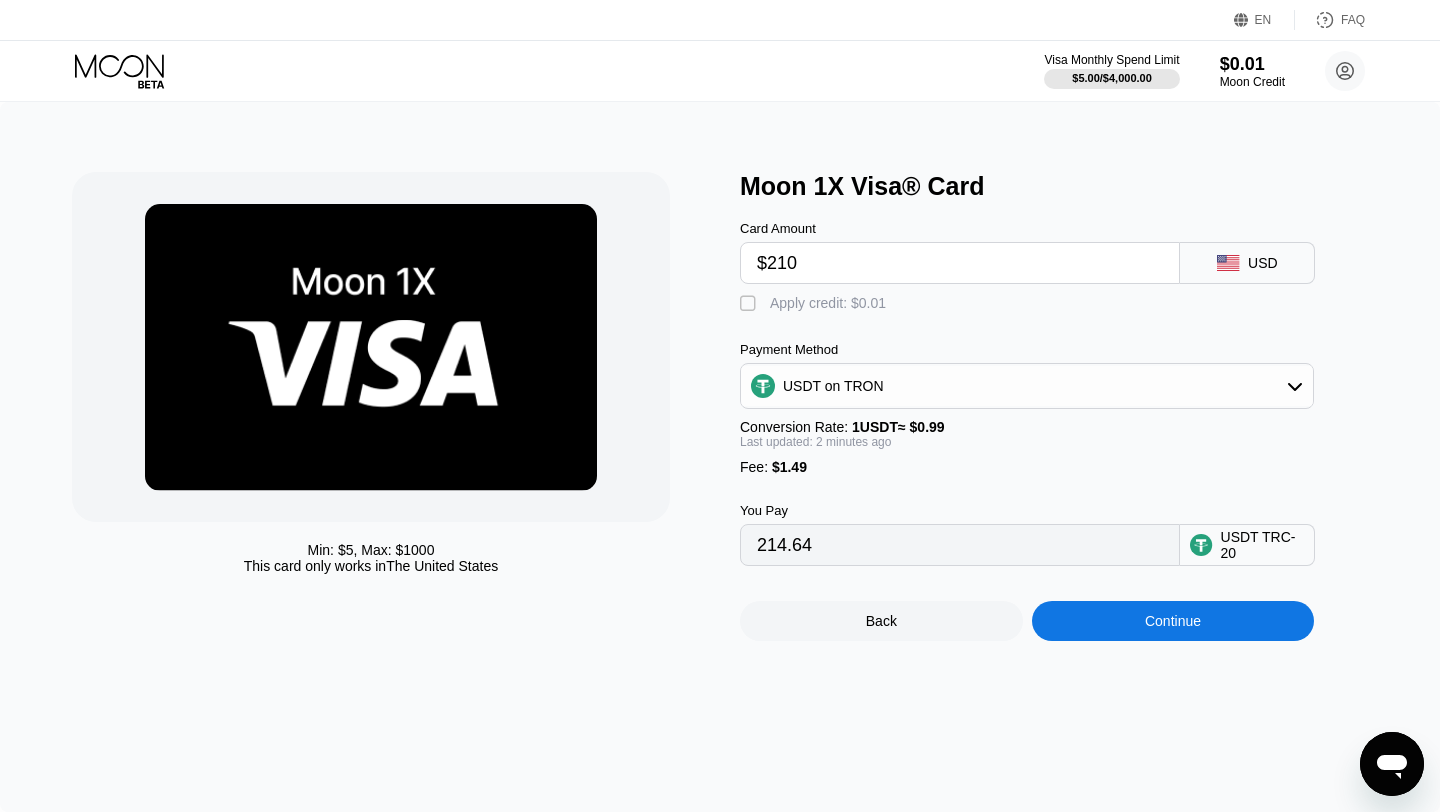 type on "213.63" 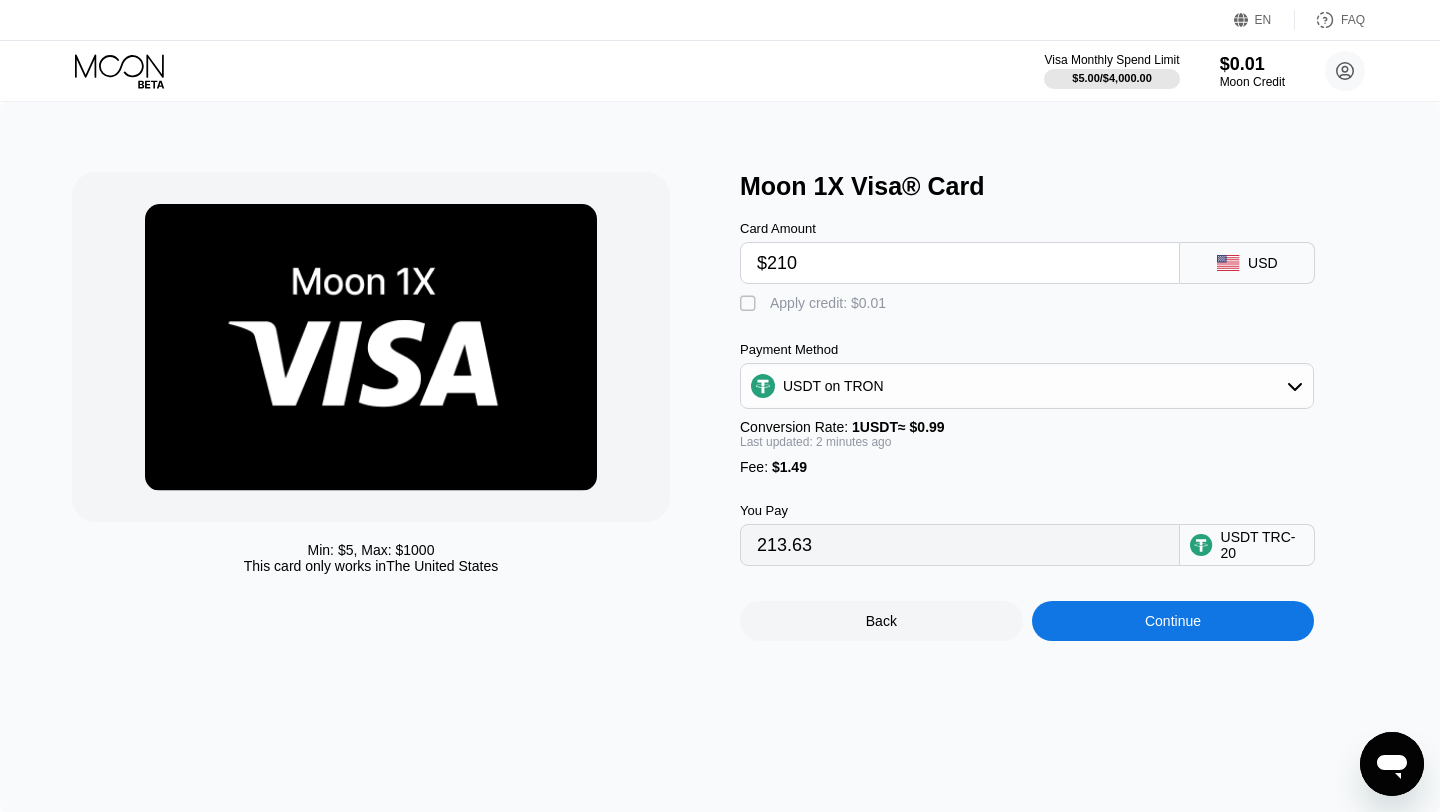 click on "Continue" at bounding box center [1173, 621] 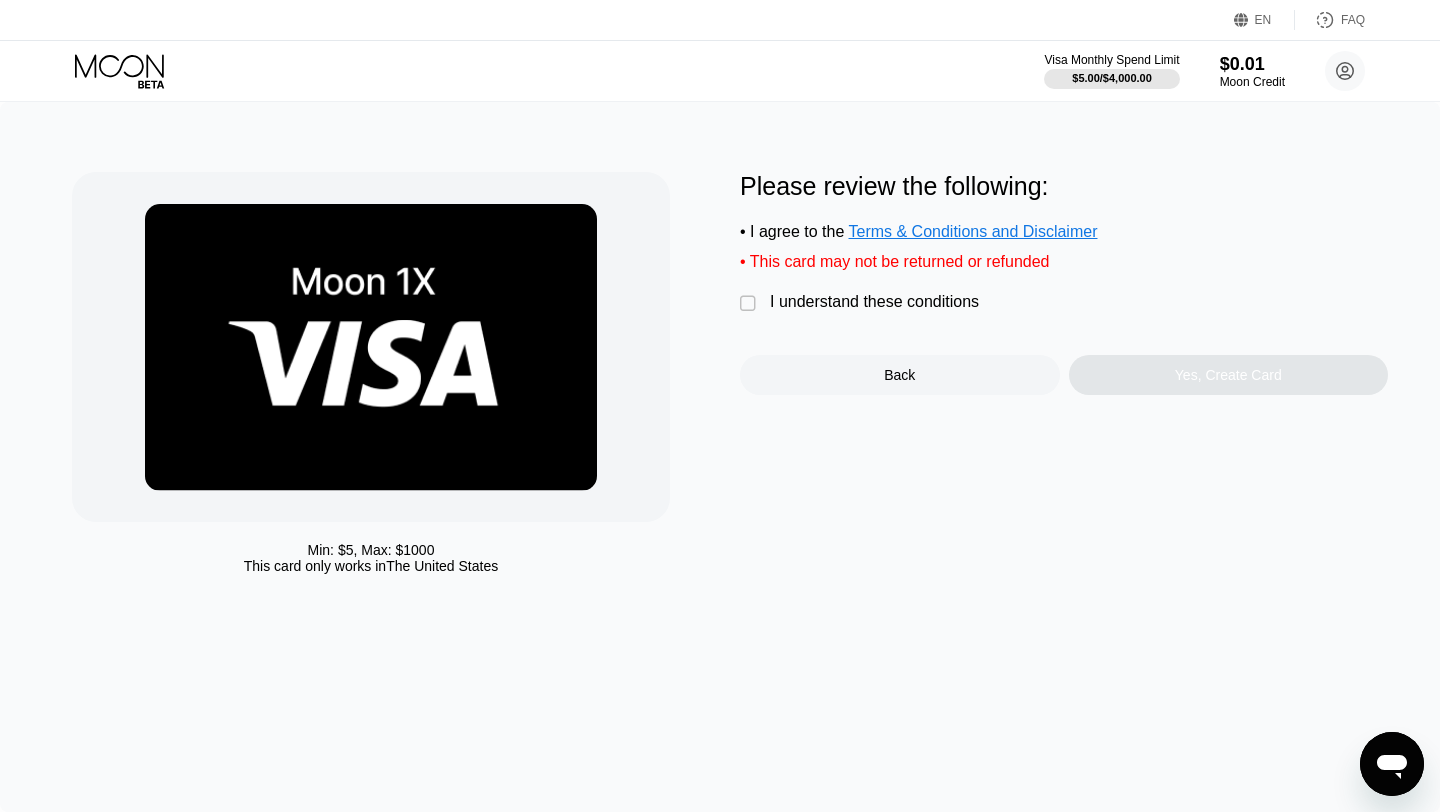 click on "I understand these conditions" at bounding box center [874, 302] 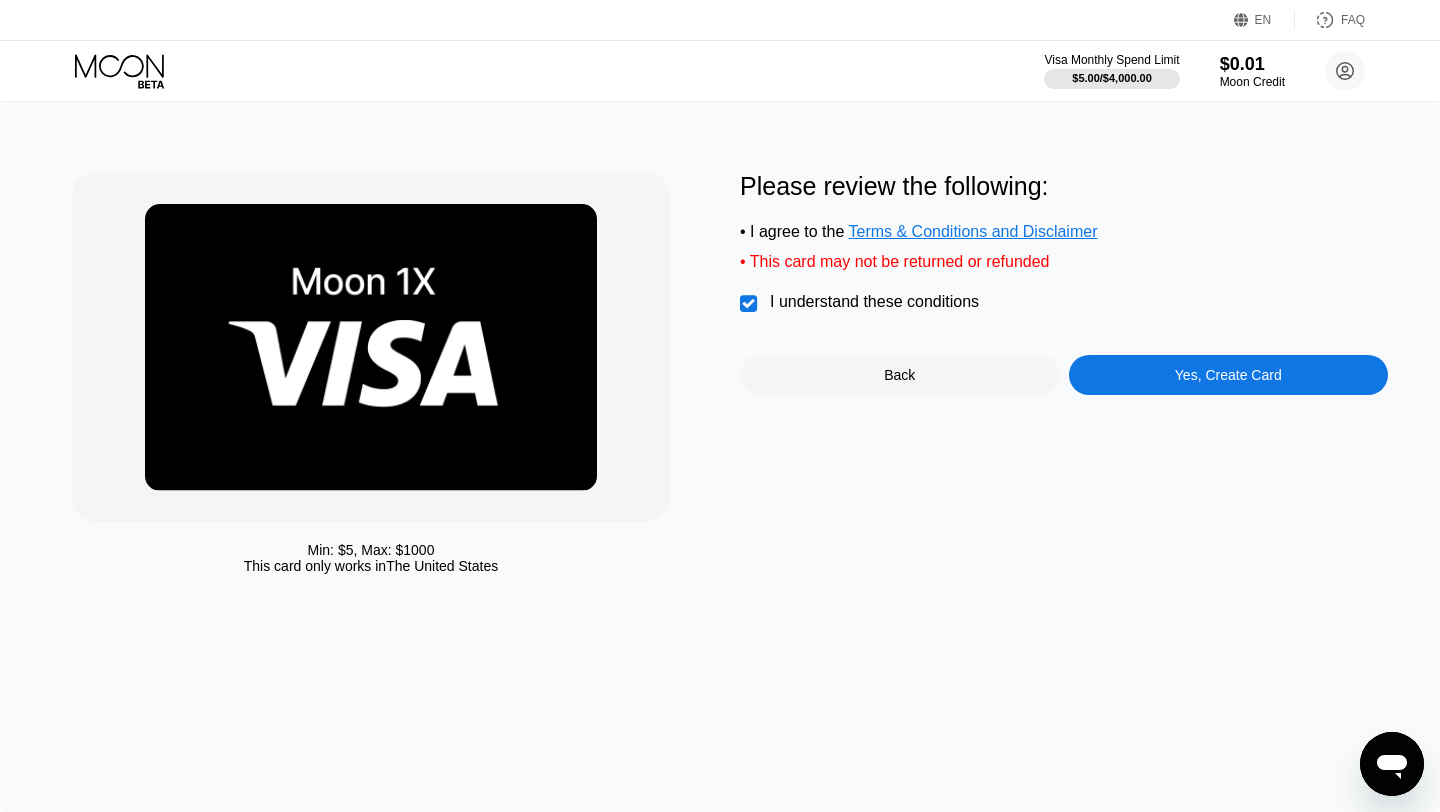 click on "Yes, Create Card" at bounding box center [1228, 375] 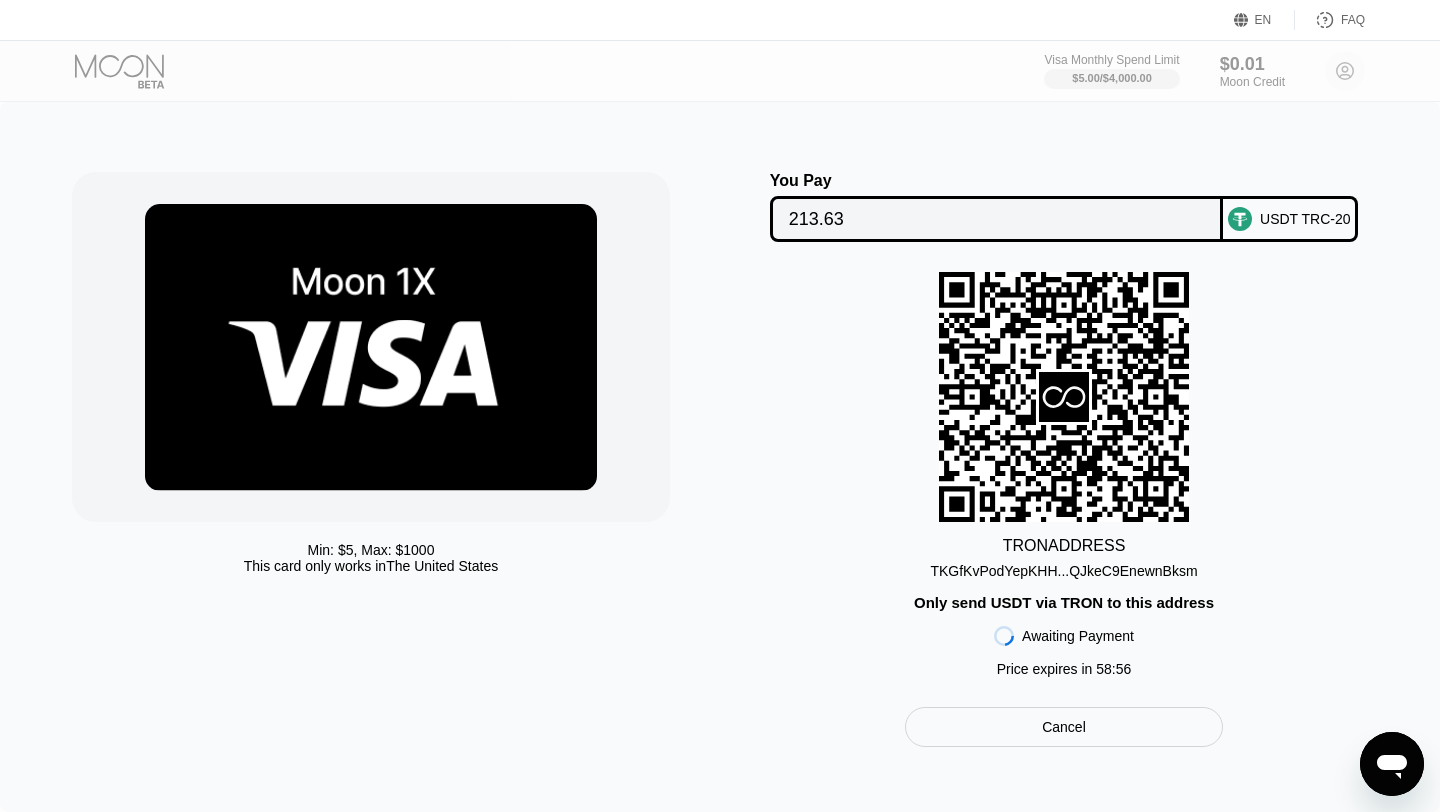 click on "TKGfKvPodYepKHH...QJkeC9EnewnBksm" at bounding box center (1063, 571) 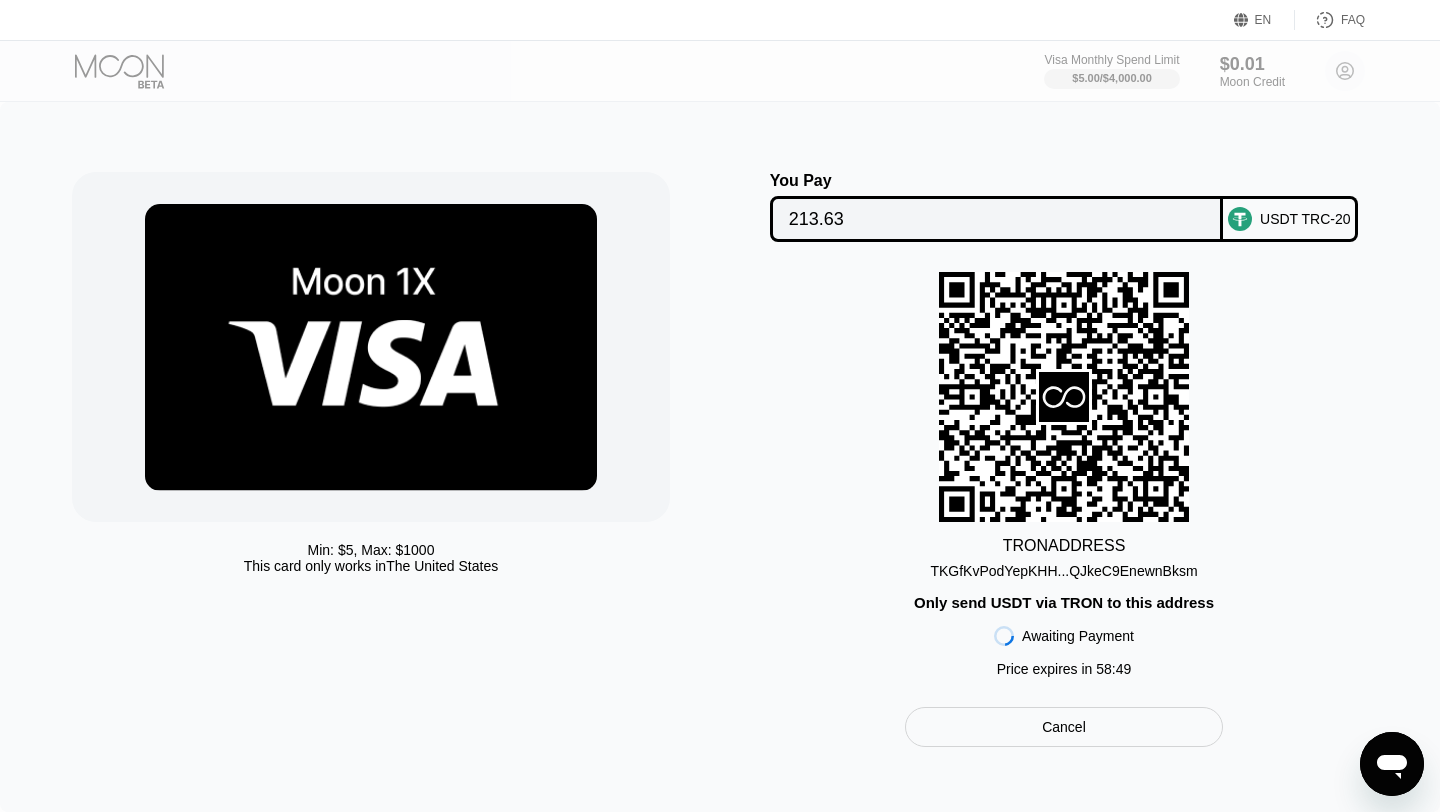 click on "213.63" at bounding box center [997, 219] 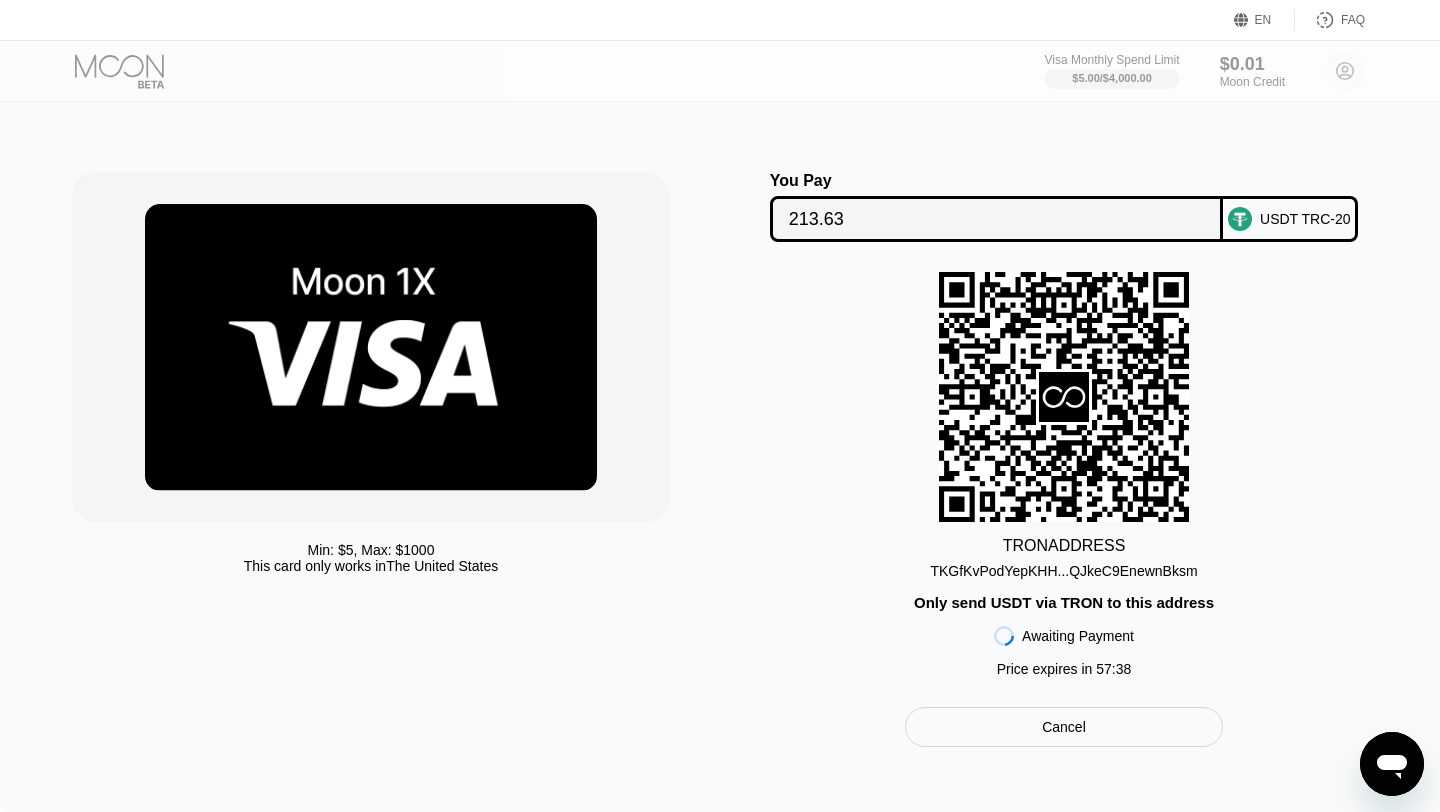 scroll, scrollTop: 0, scrollLeft: 0, axis: both 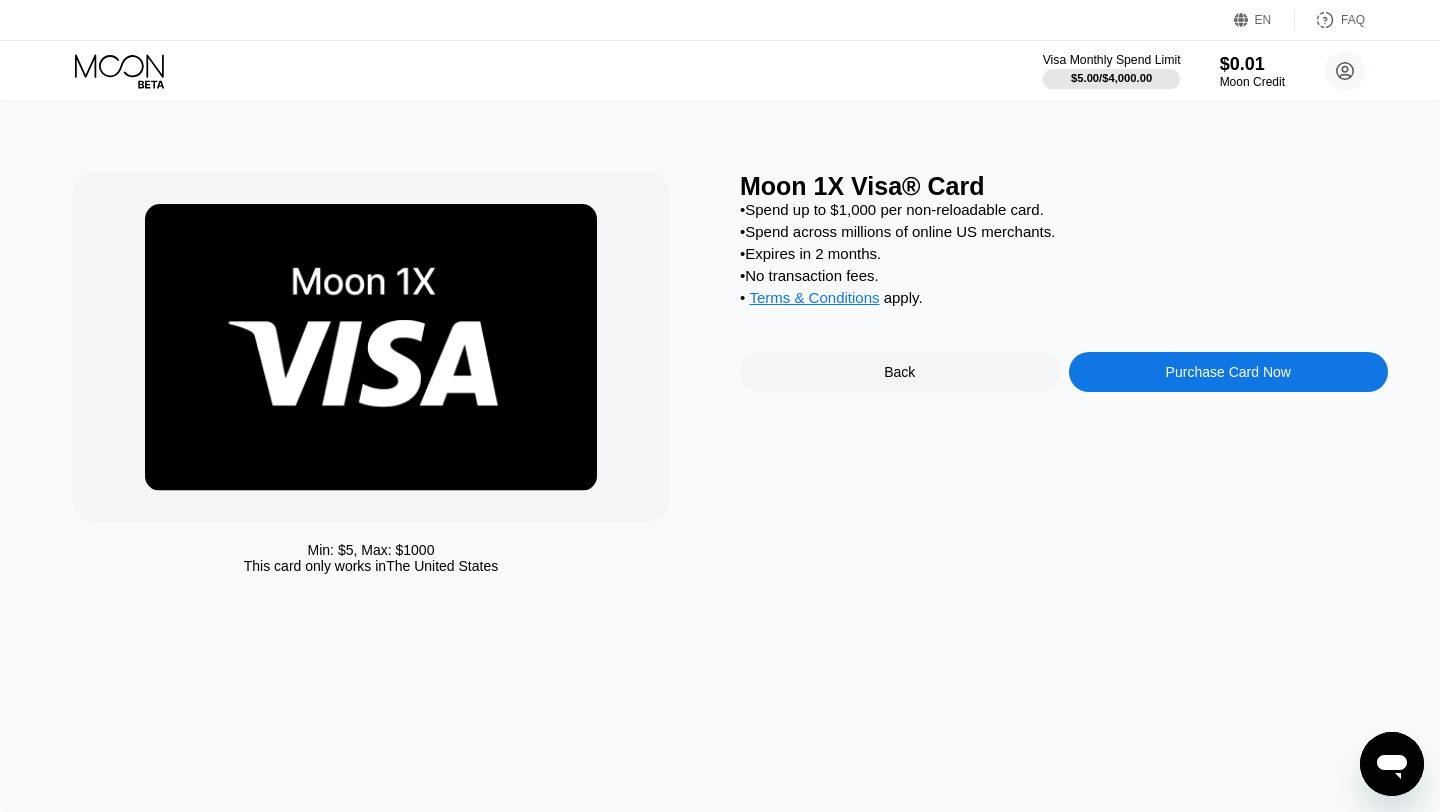click on "Visa Monthly Spend Limit" at bounding box center (1112, 60) 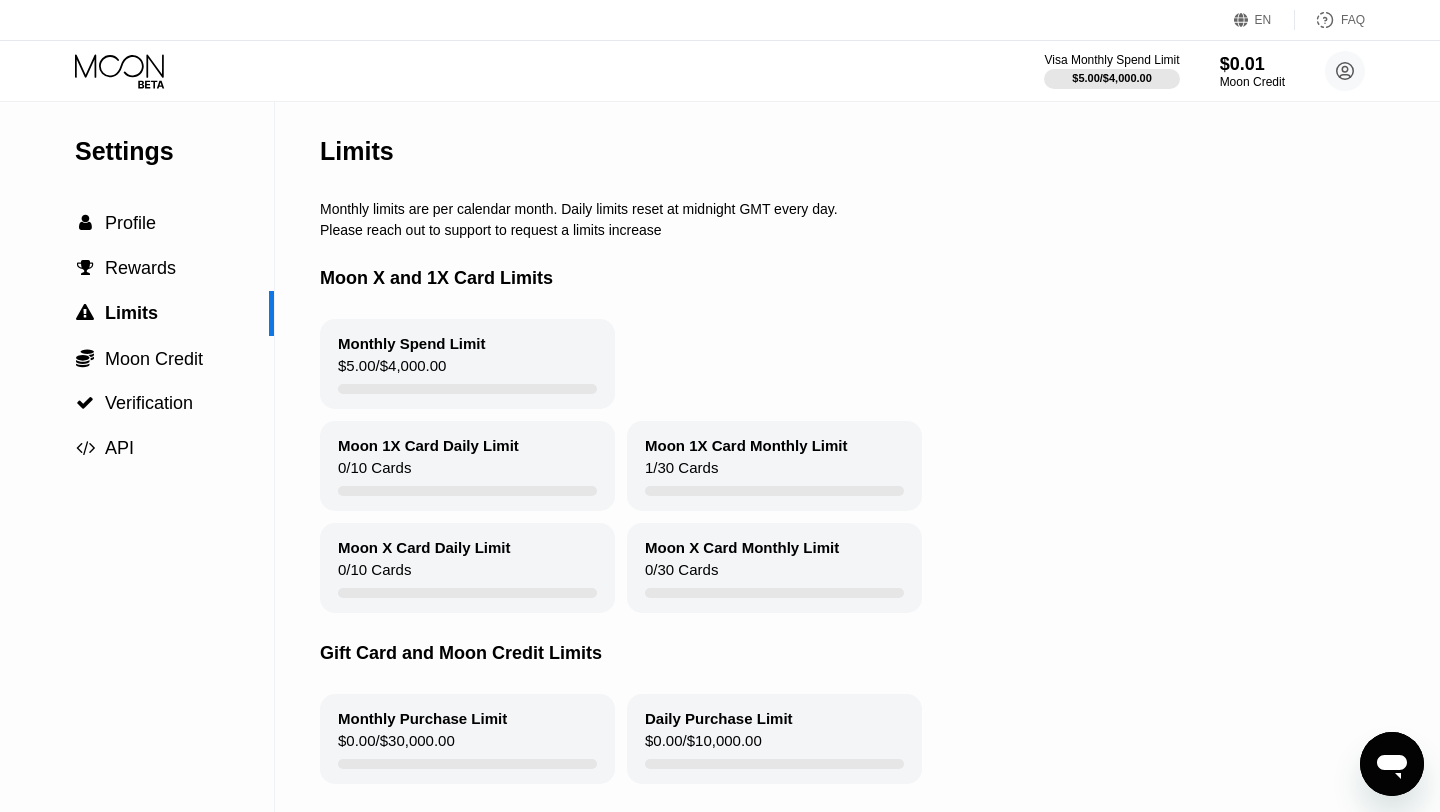 click 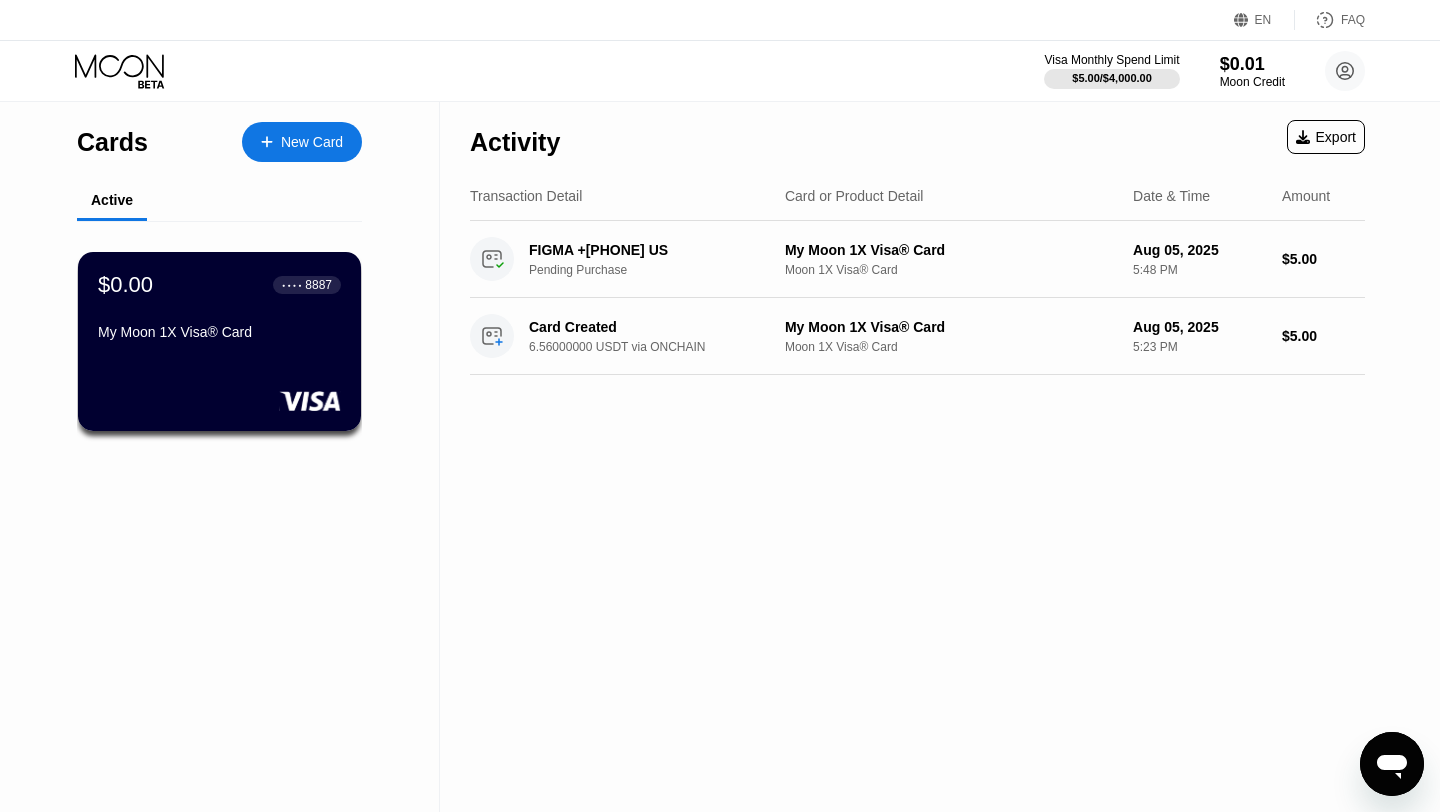 click 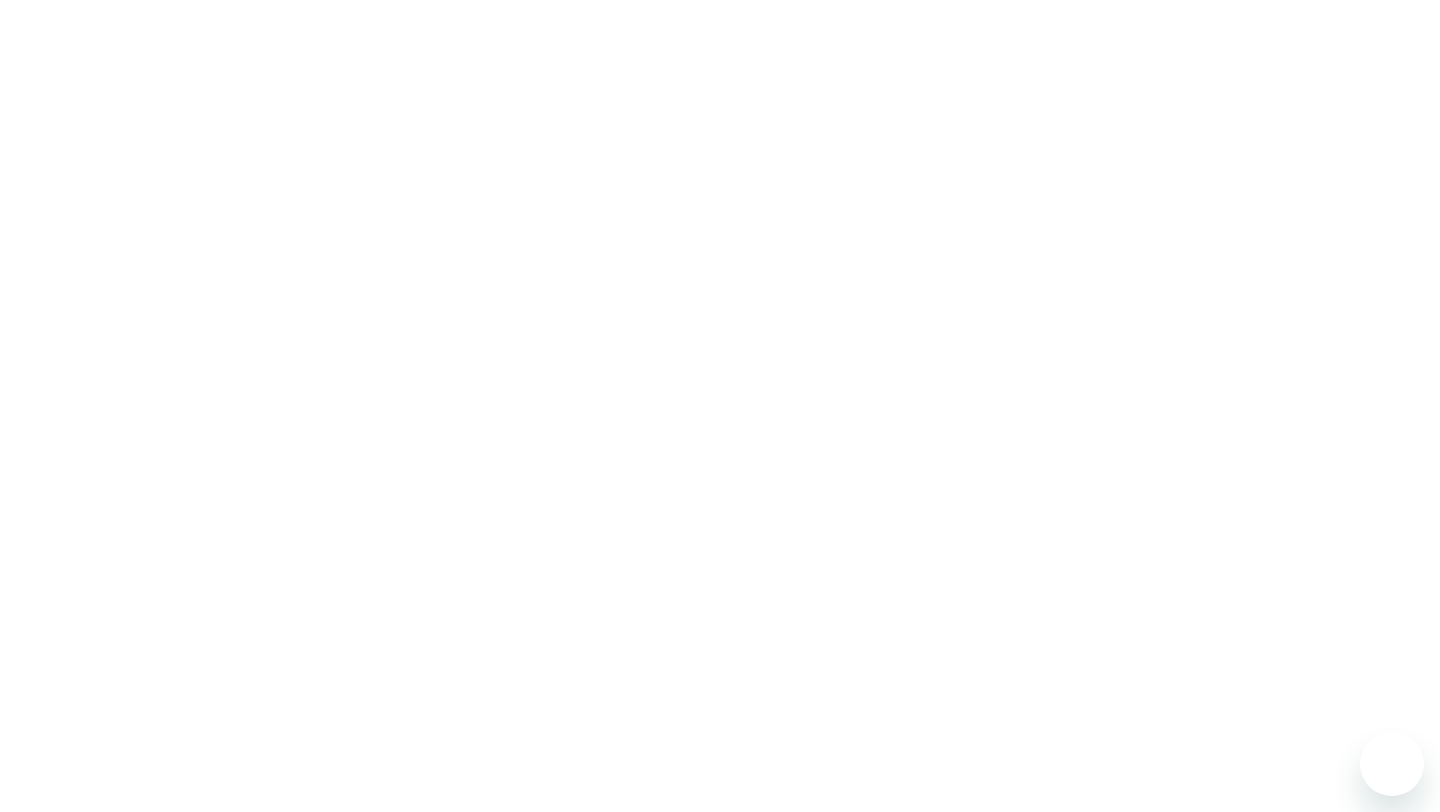scroll, scrollTop: 0, scrollLeft: 0, axis: both 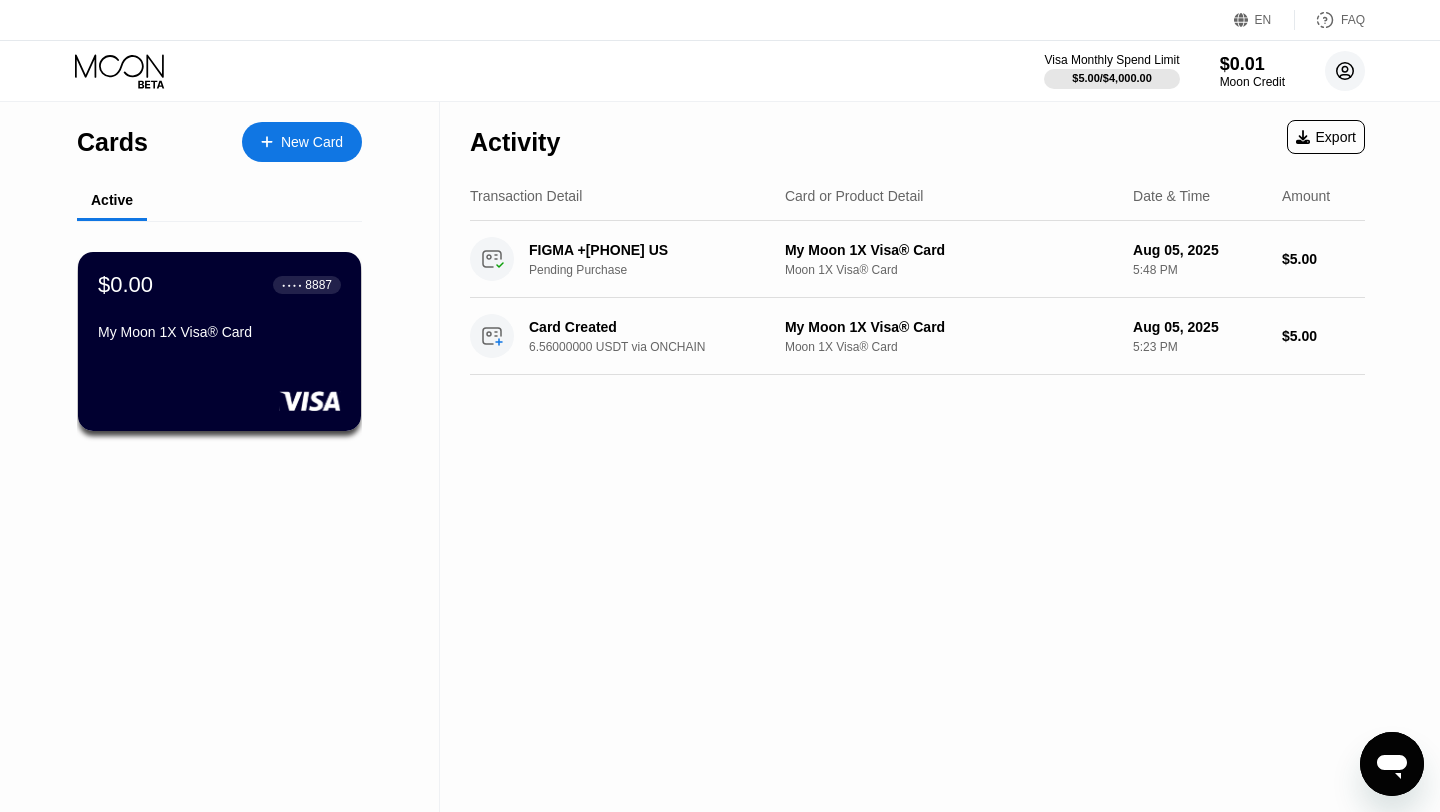 click 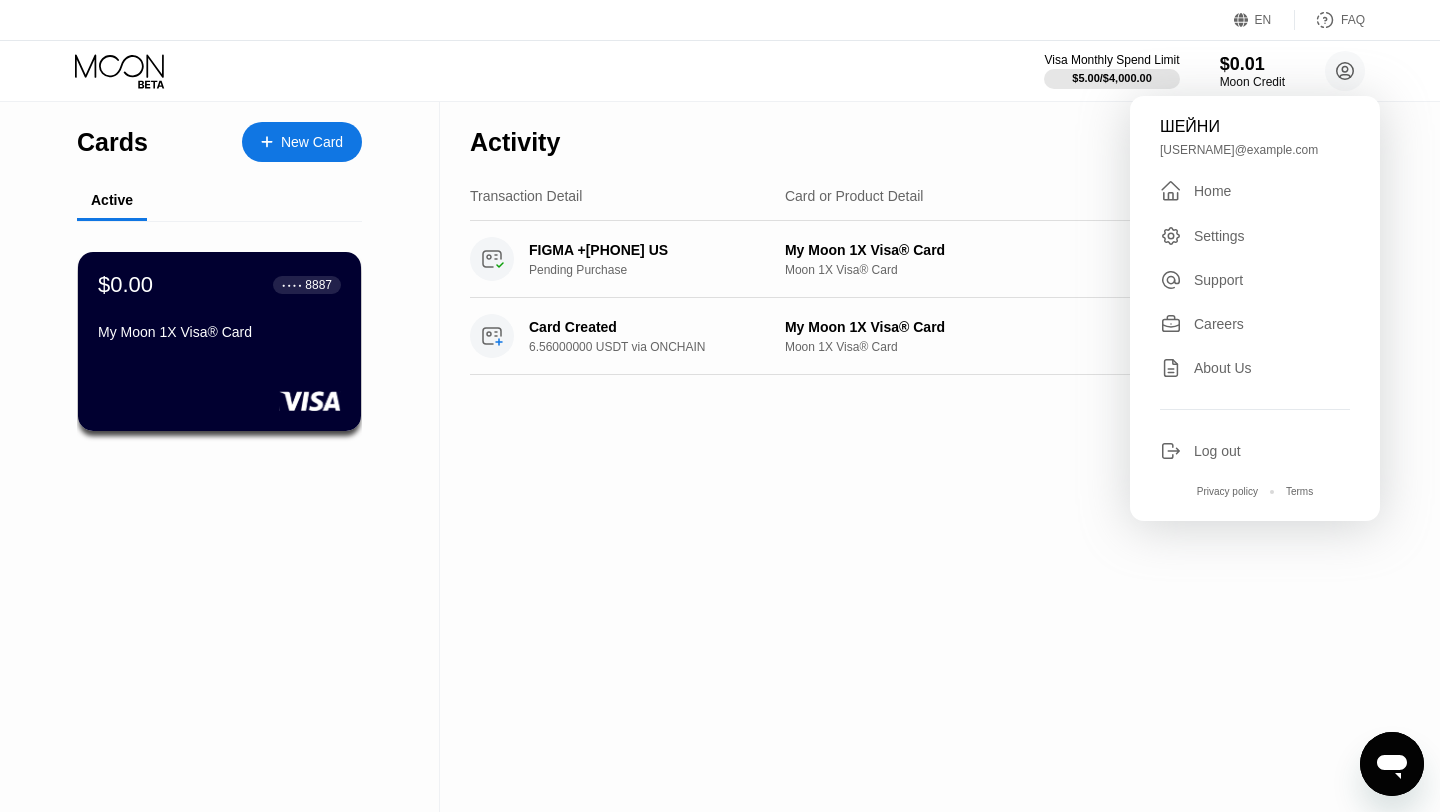 click on "Home" at bounding box center (1212, 191) 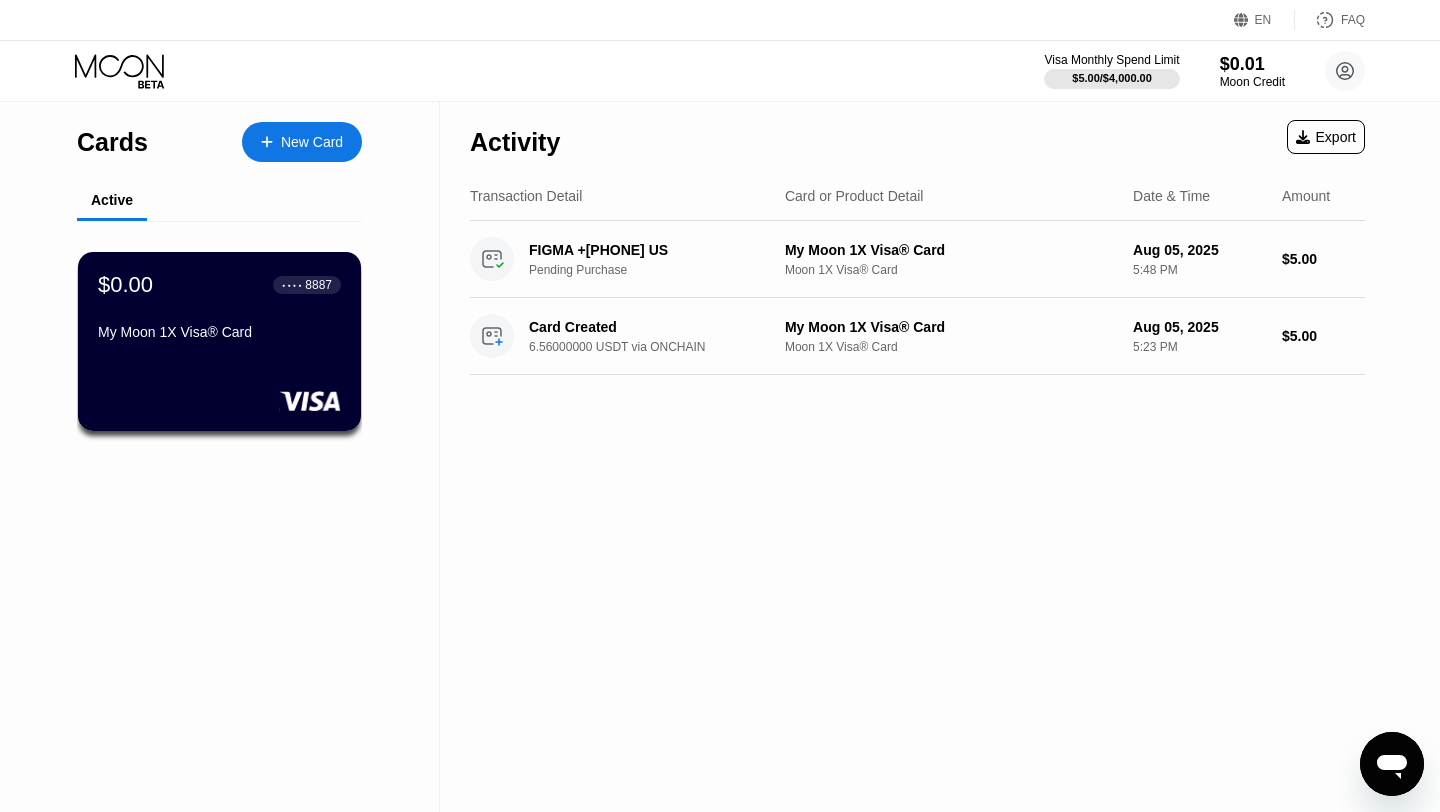 click 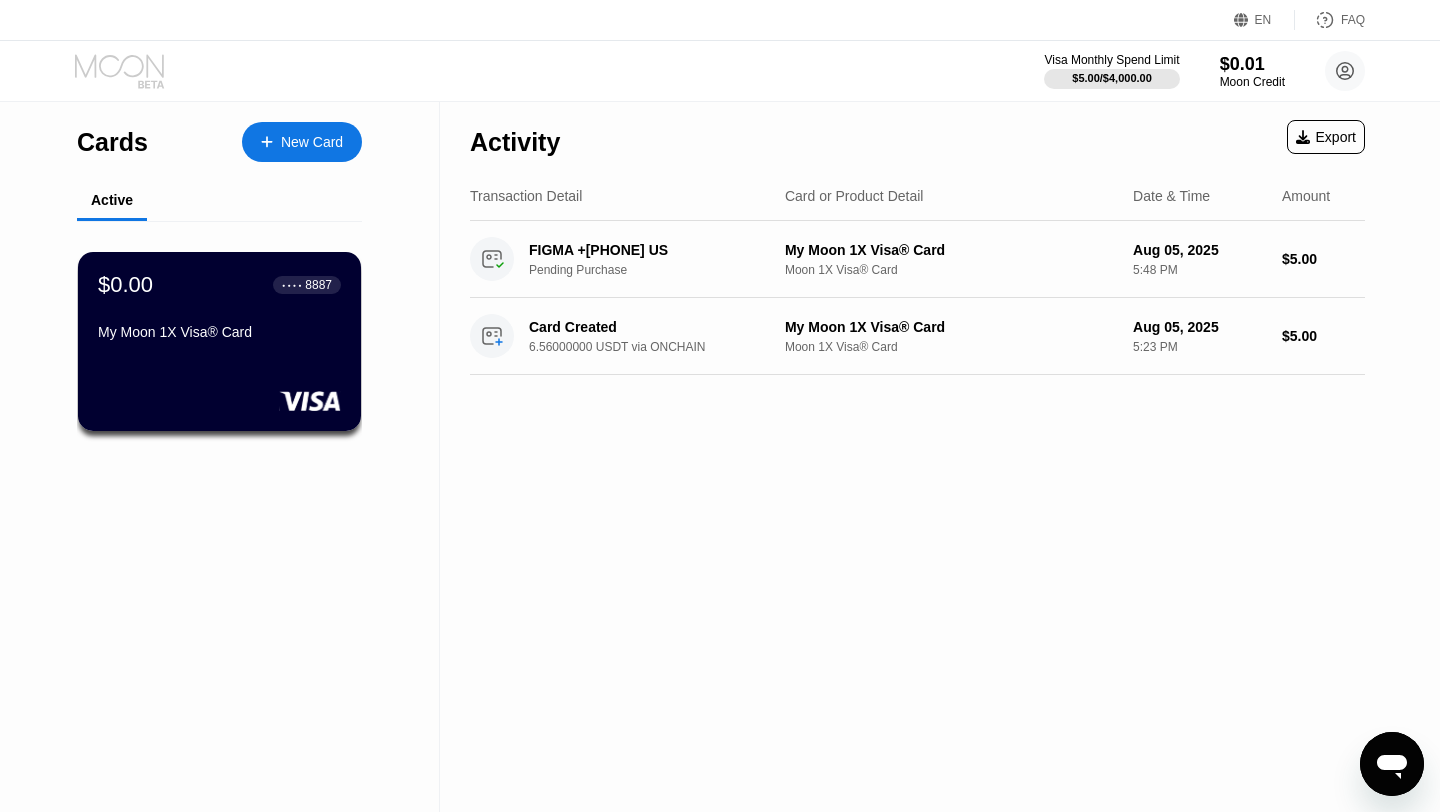click 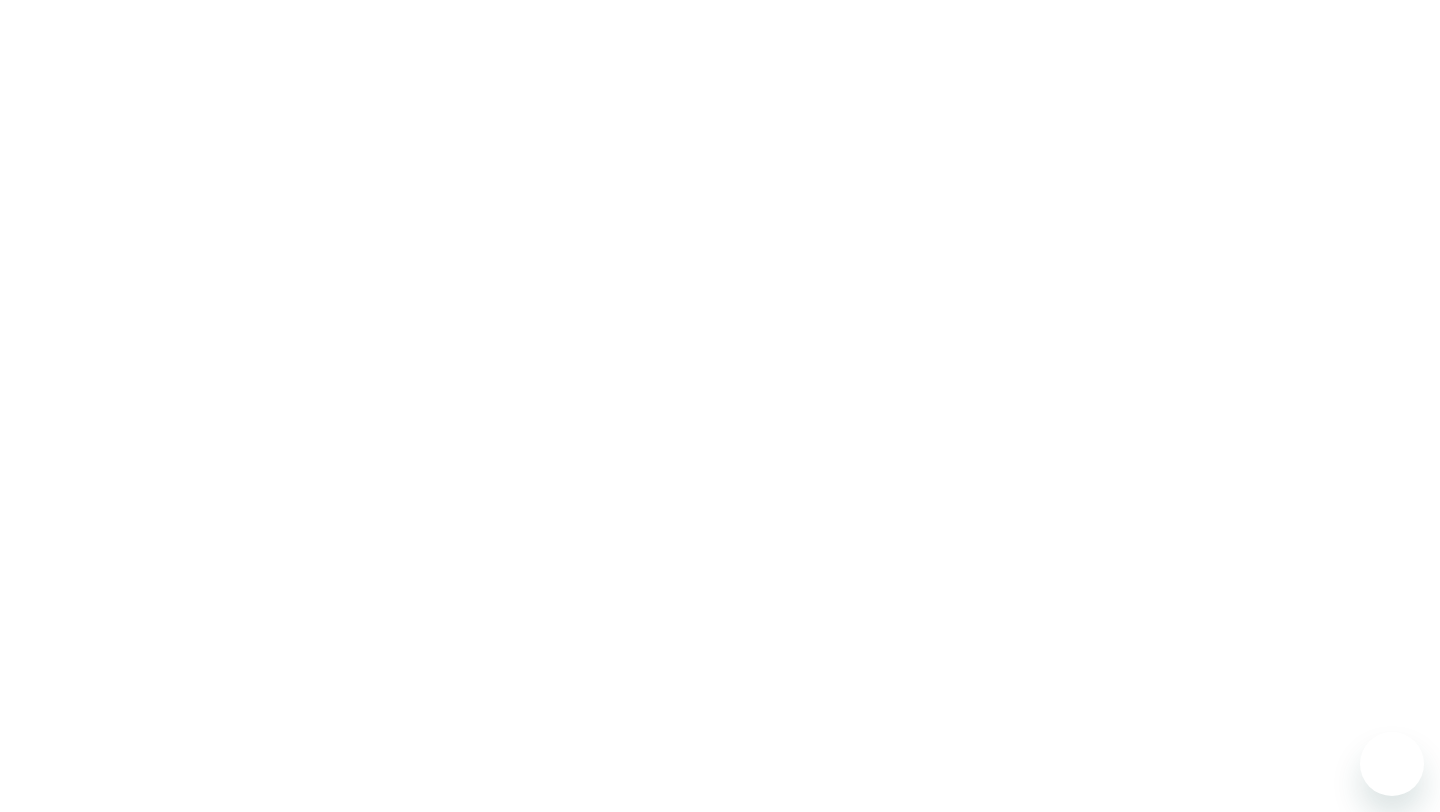 scroll, scrollTop: 0, scrollLeft: 0, axis: both 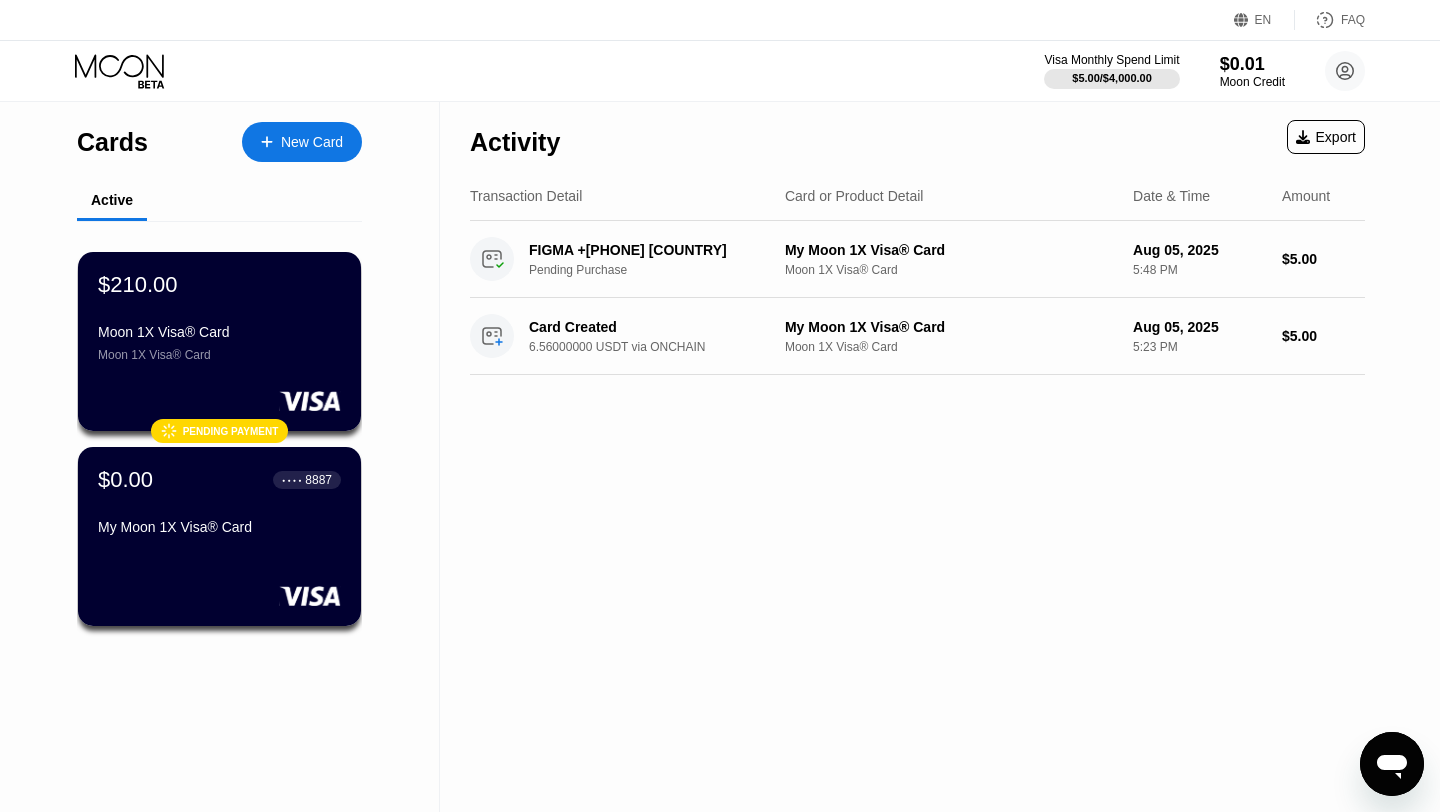 click on "Moon 1X Visa® Card" at bounding box center (219, 355) 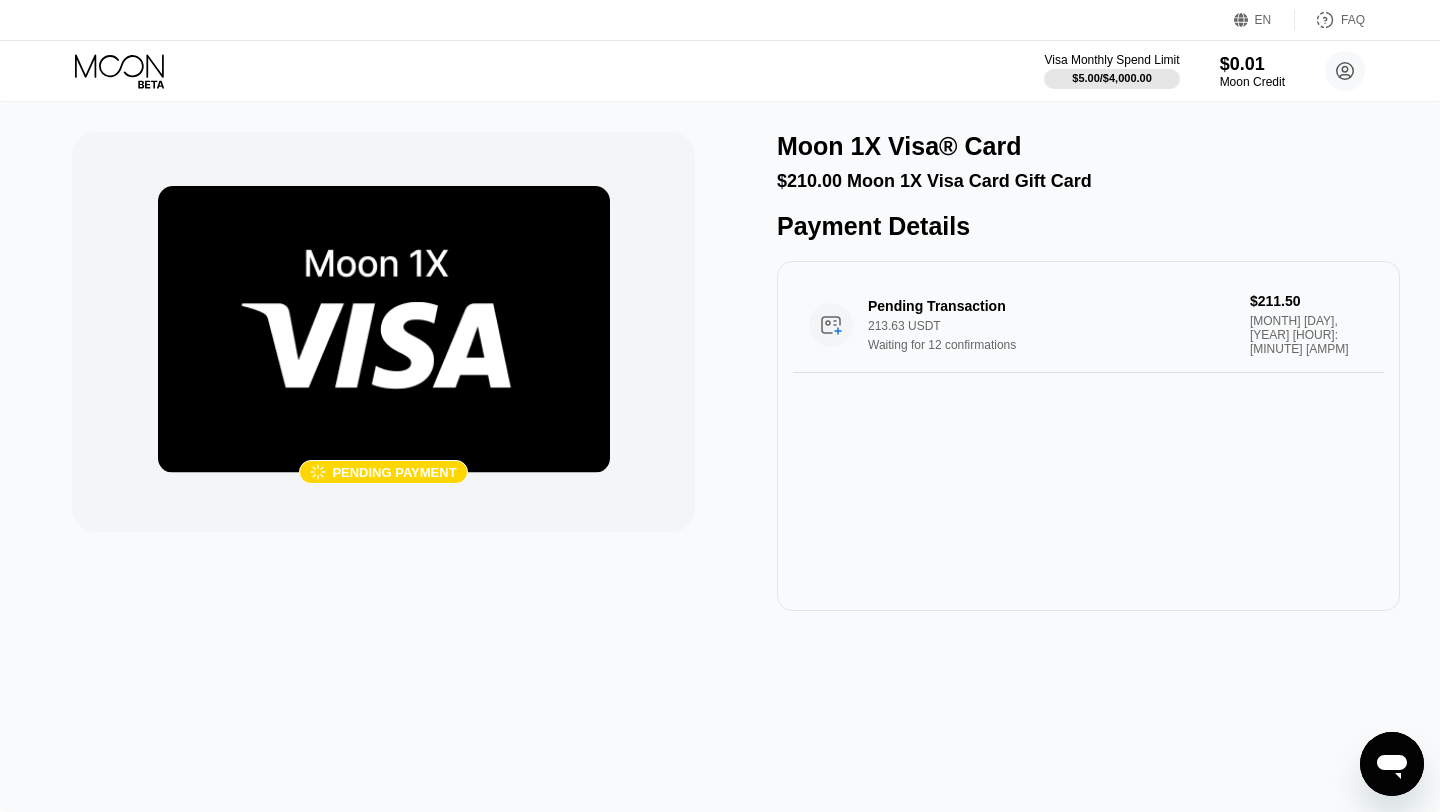 click at bounding box center (384, 329) 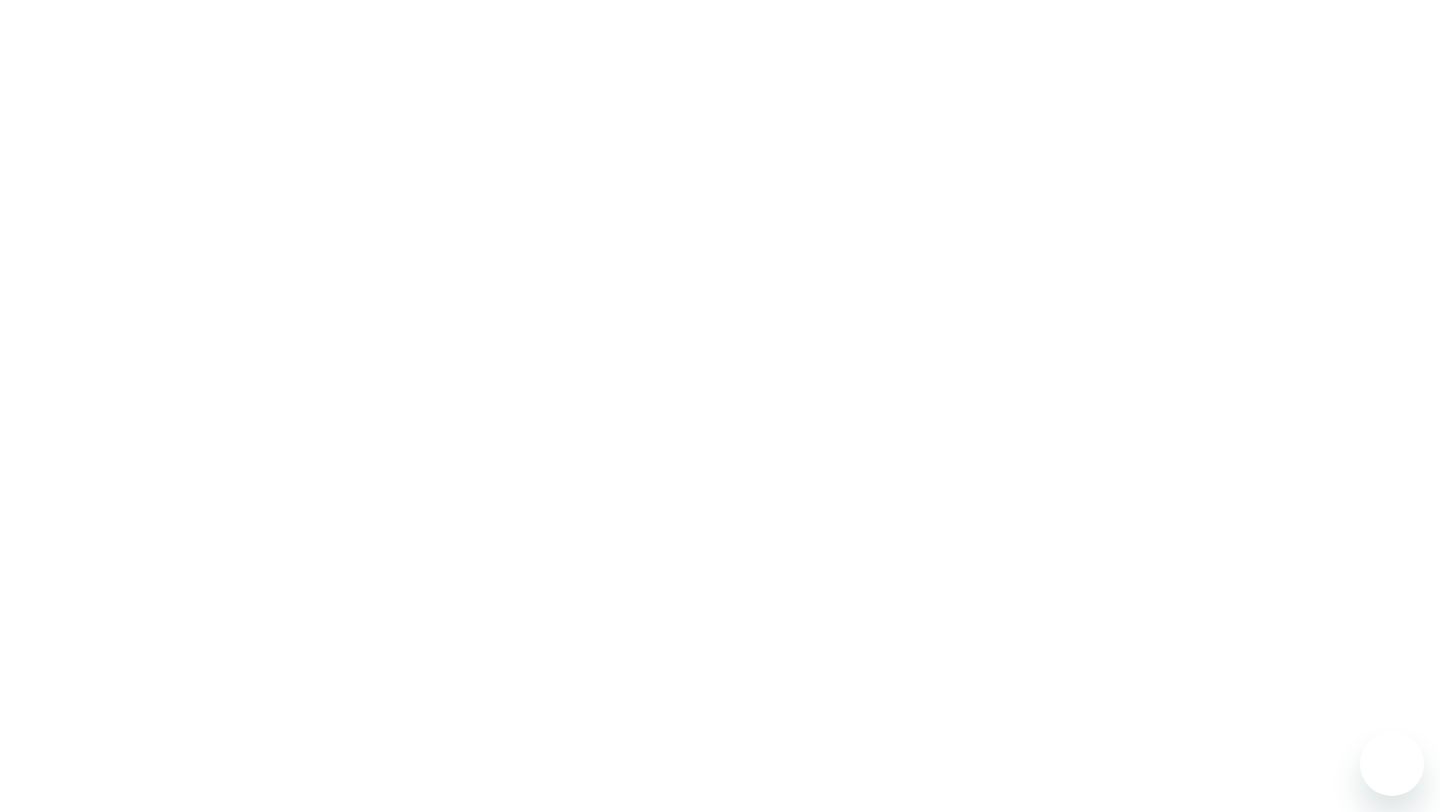scroll, scrollTop: 0, scrollLeft: 0, axis: both 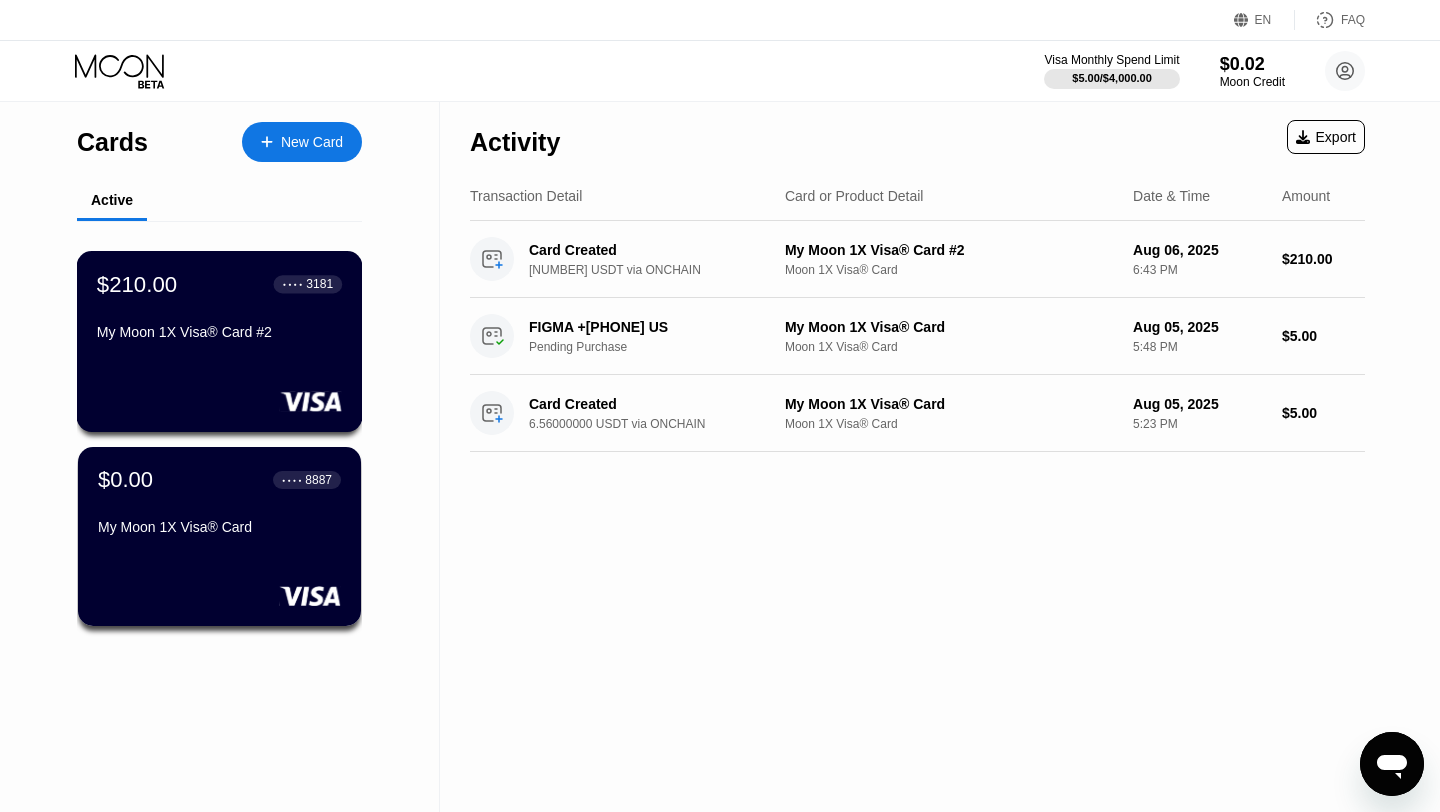 click on "My Moon 1X Visa® Card #2" at bounding box center [219, 336] 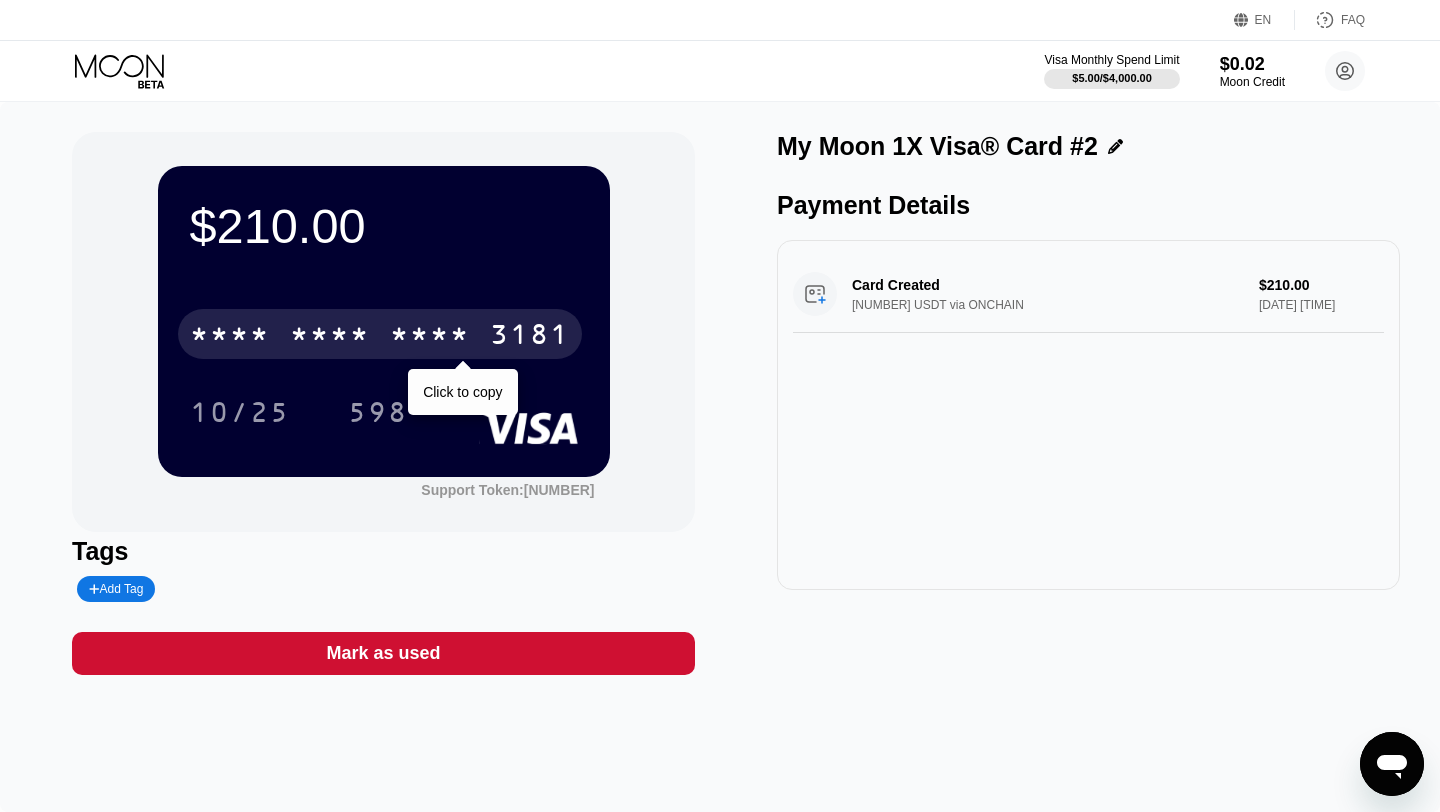 click on "3181" at bounding box center (530, 337) 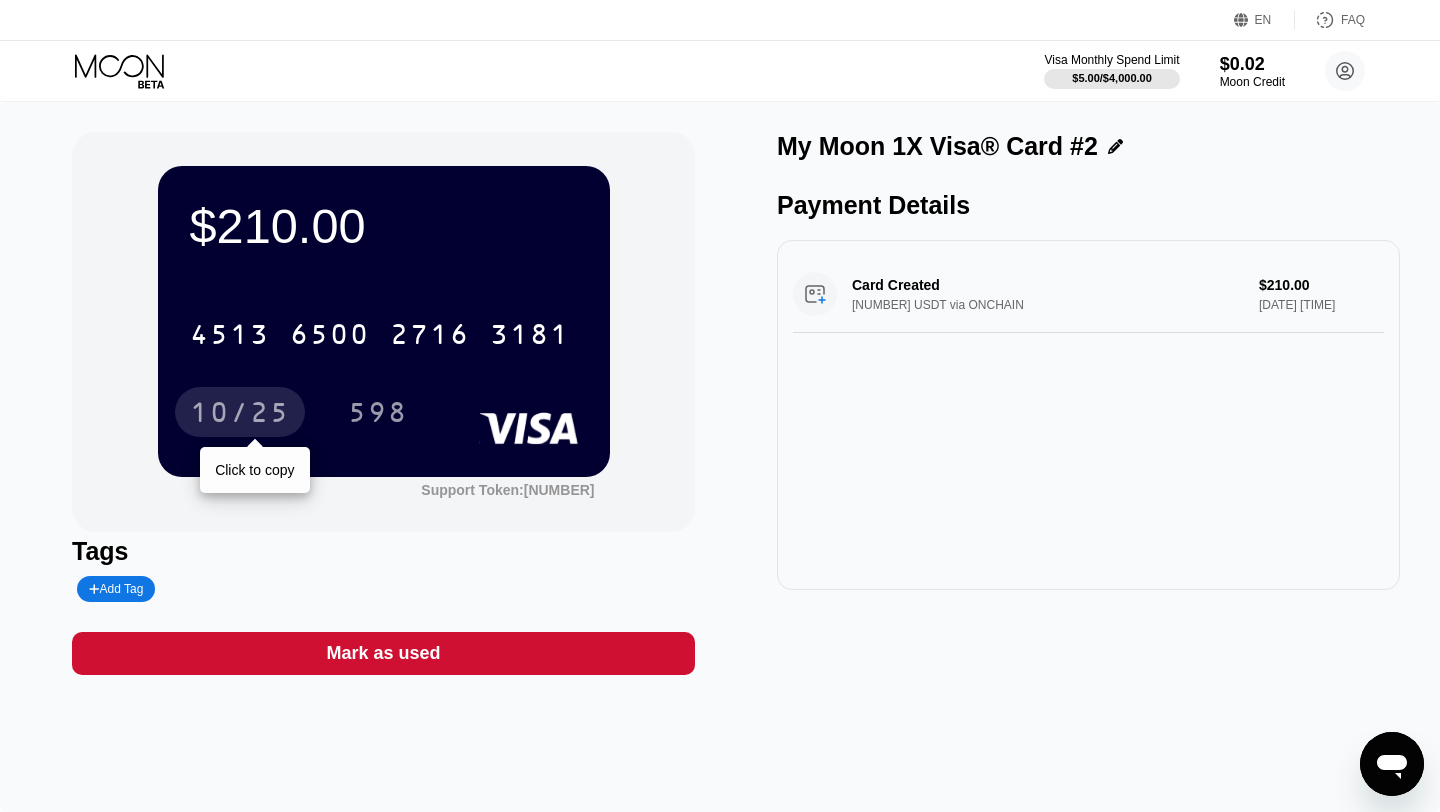 click on "10/25" at bounding box center [240, 415] 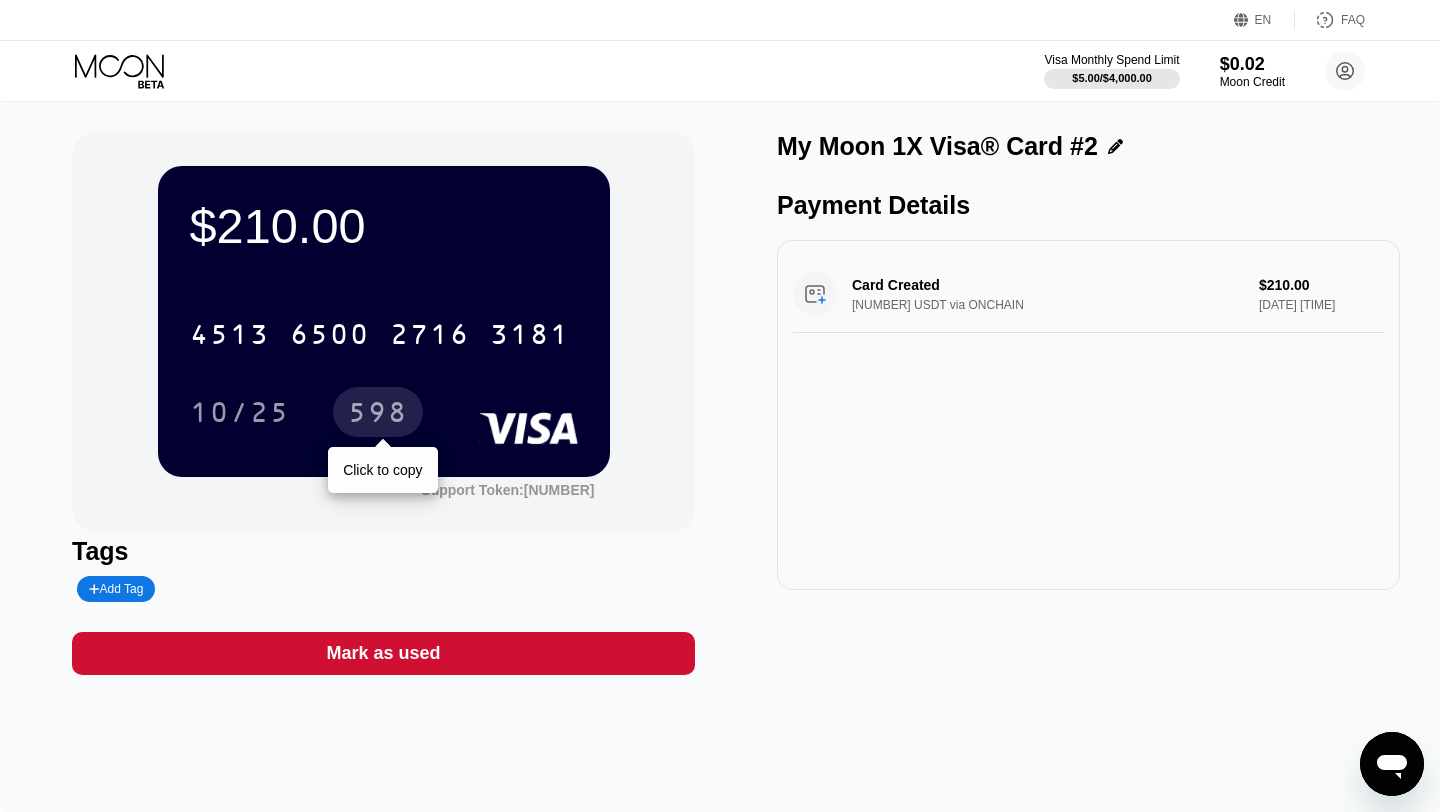 click on "598" at bounding box center (378, 415) 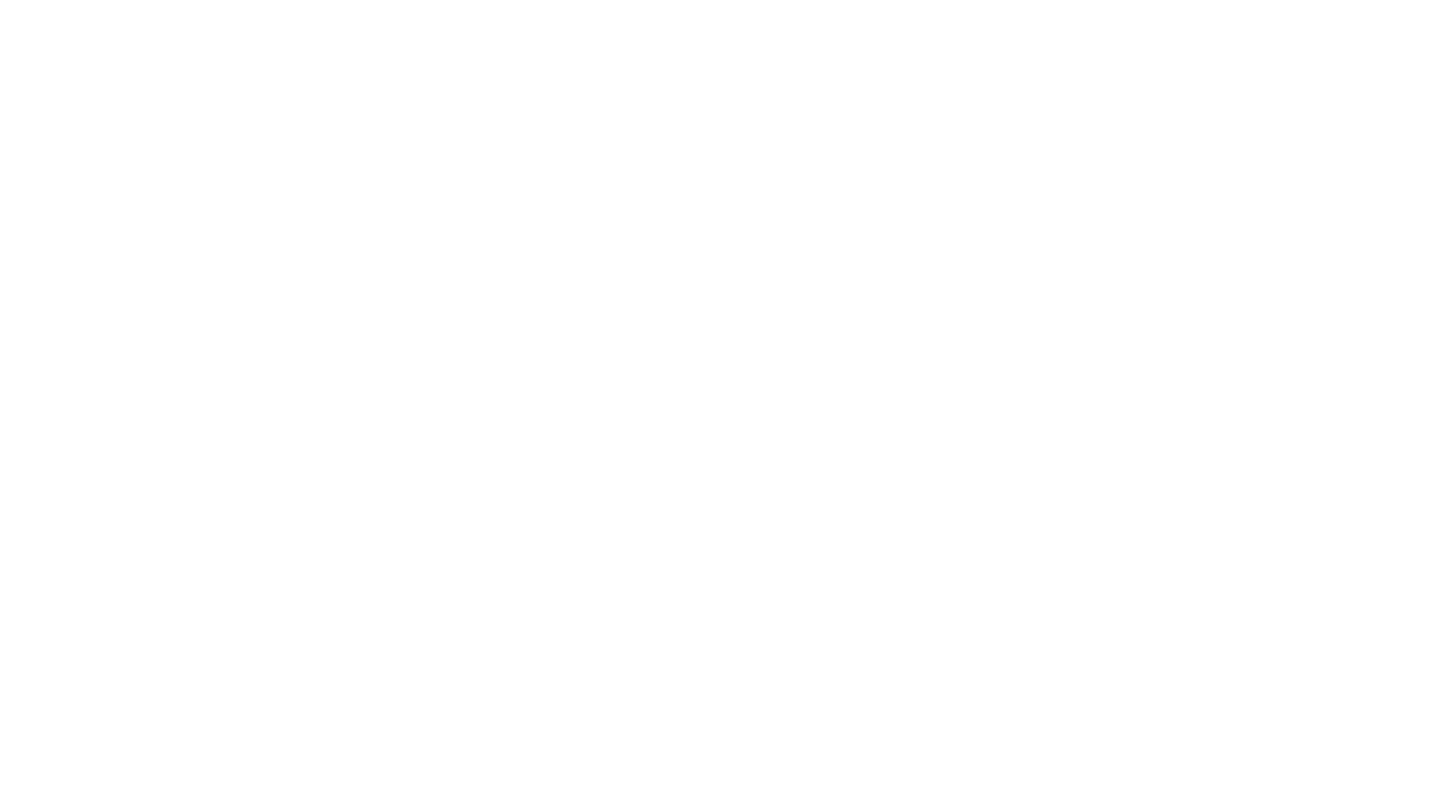 scroll, scrollTop: 0, scrollLeft: 0, axis: both 